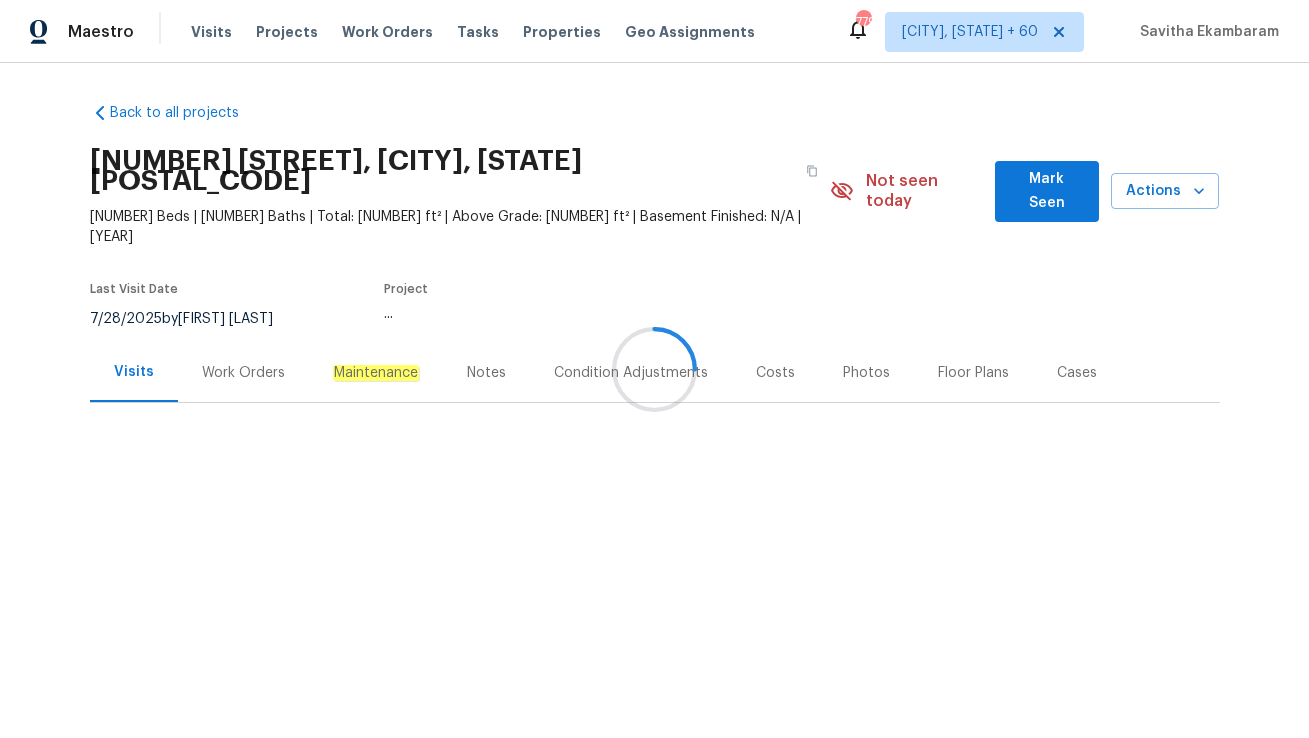 scroll, scrollTop: 0, scrollLeft: 0, axis: both 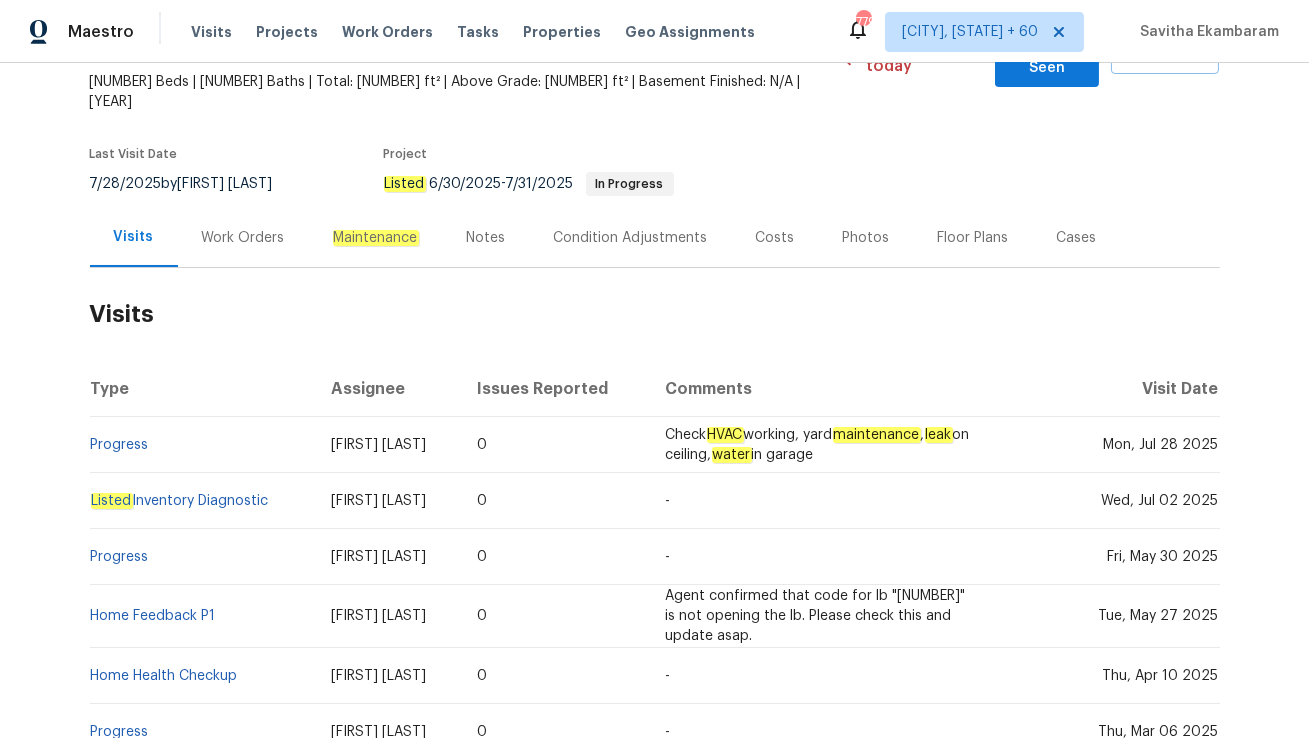 click on "Visits Work Orders Maintenance Notes Condition Adjustments Costs Photos Floor Plans Cases" at bounding box center [655, 238] 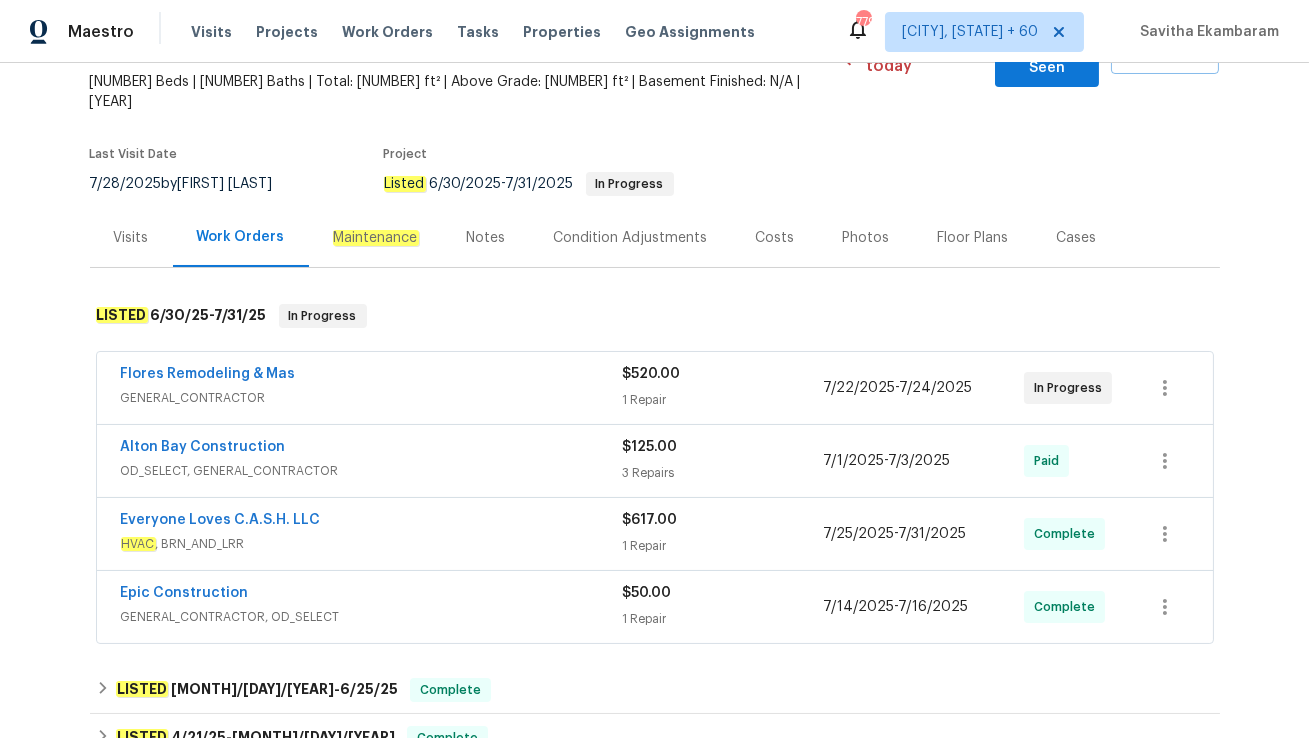 click on "Flores Remodeling & Mas" at bounding box center [372, 376] 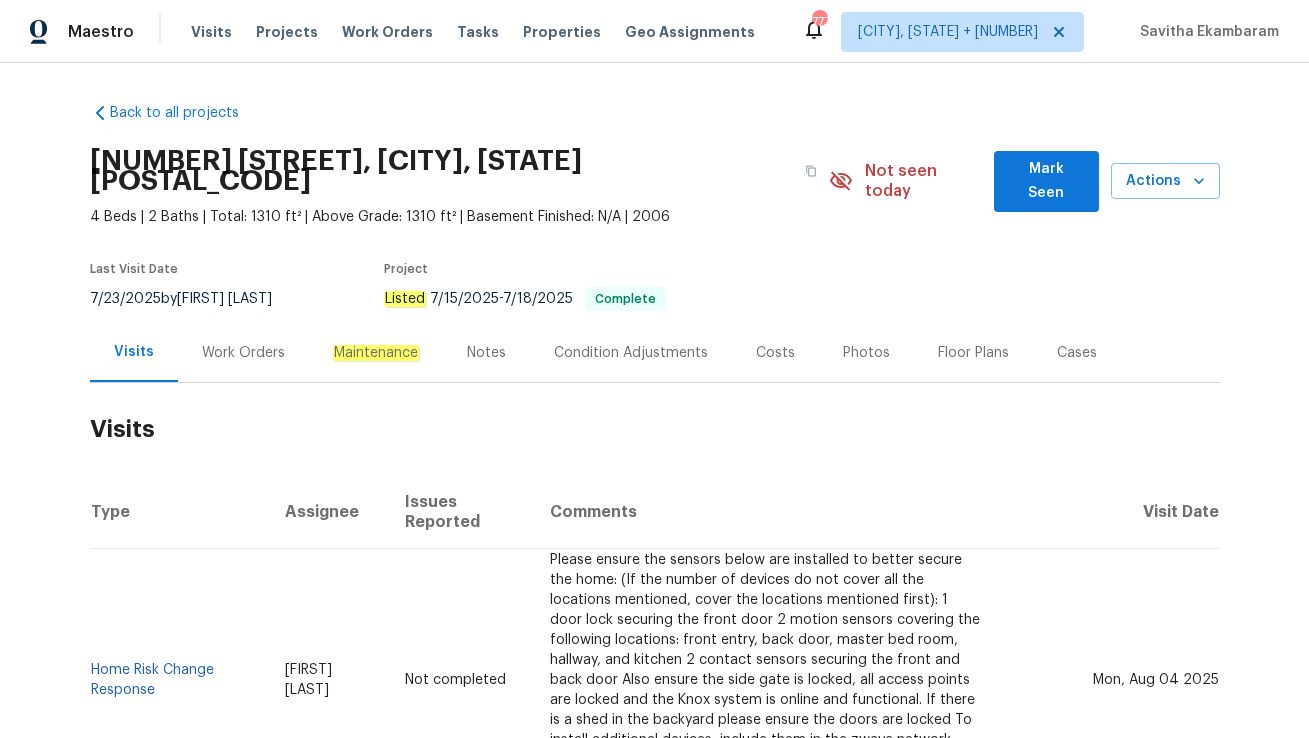 scroll, scrollTop: 0, scrollLeft: 0, axis: both 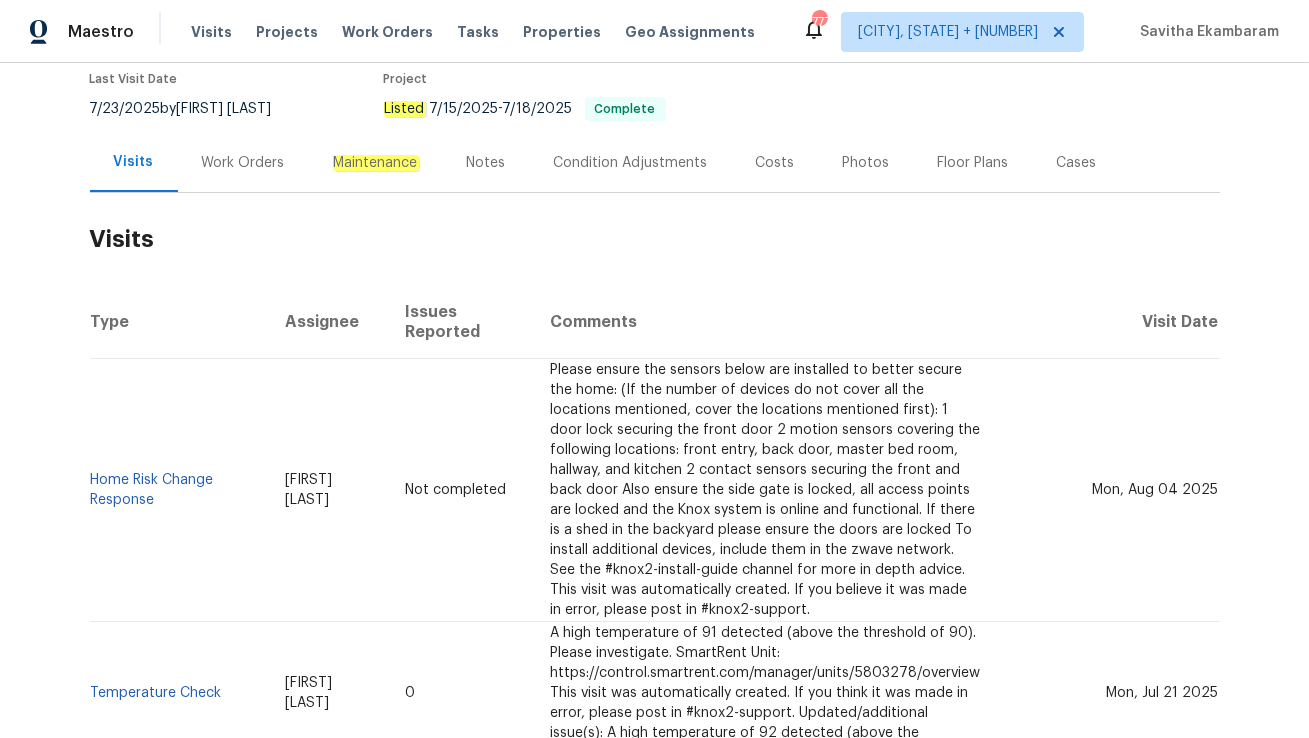click on "Work Orders" at bounding box center [243, 163] 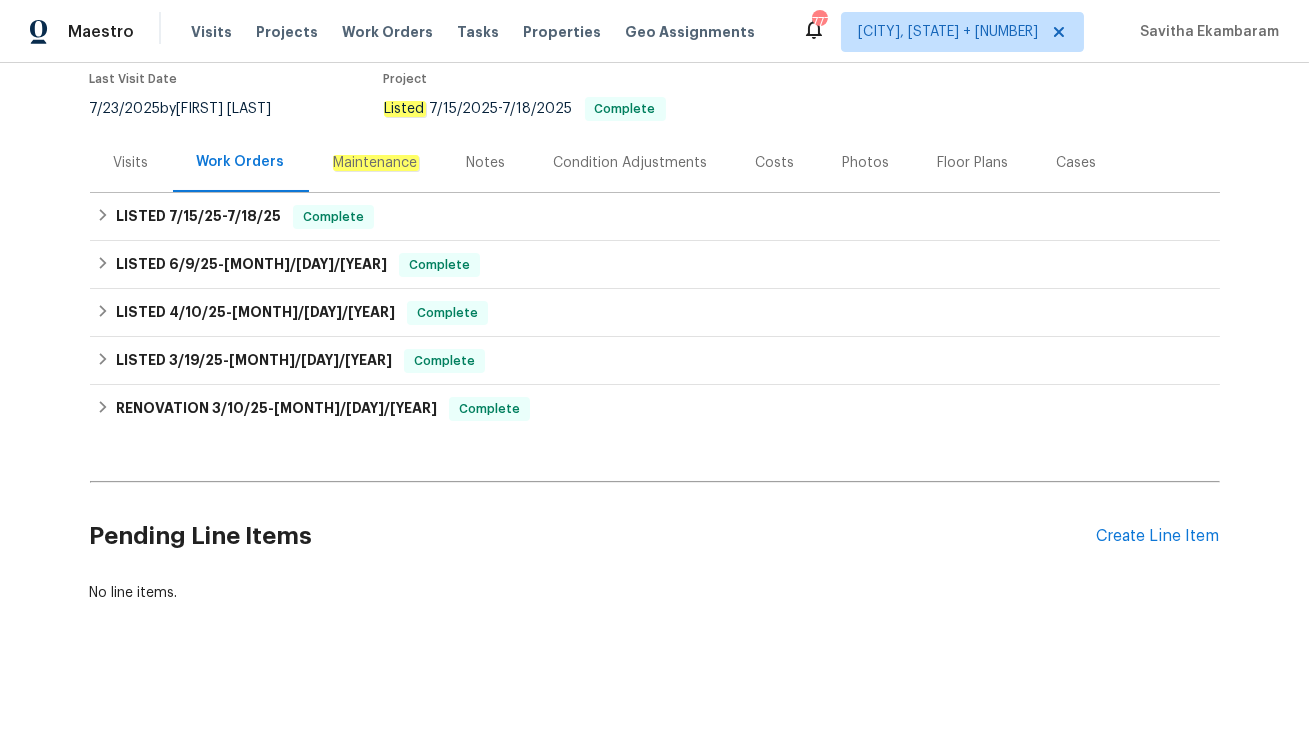 scroll, scrollTop: 170, scrollLeft: 0, axis: vertical 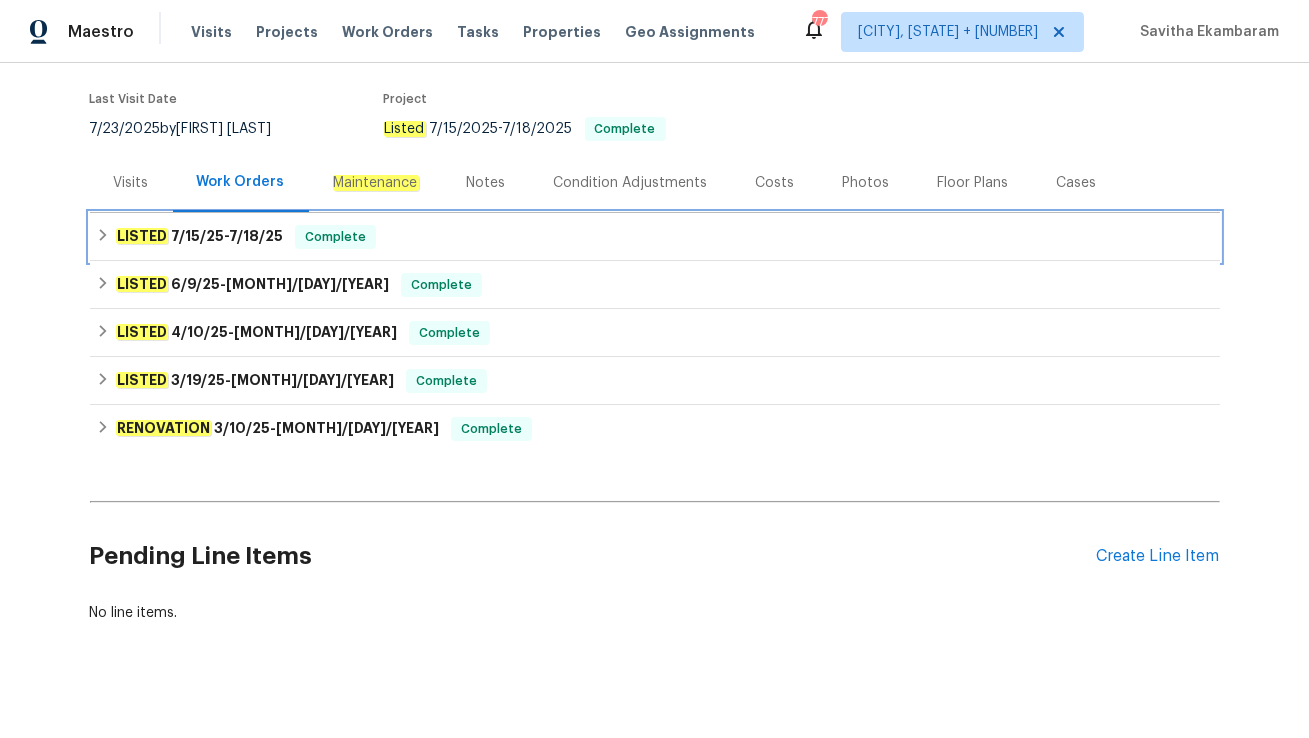 click on "LISTED   7/15/25  -  7/18/25 Complete" at bounding box center (655, 237) 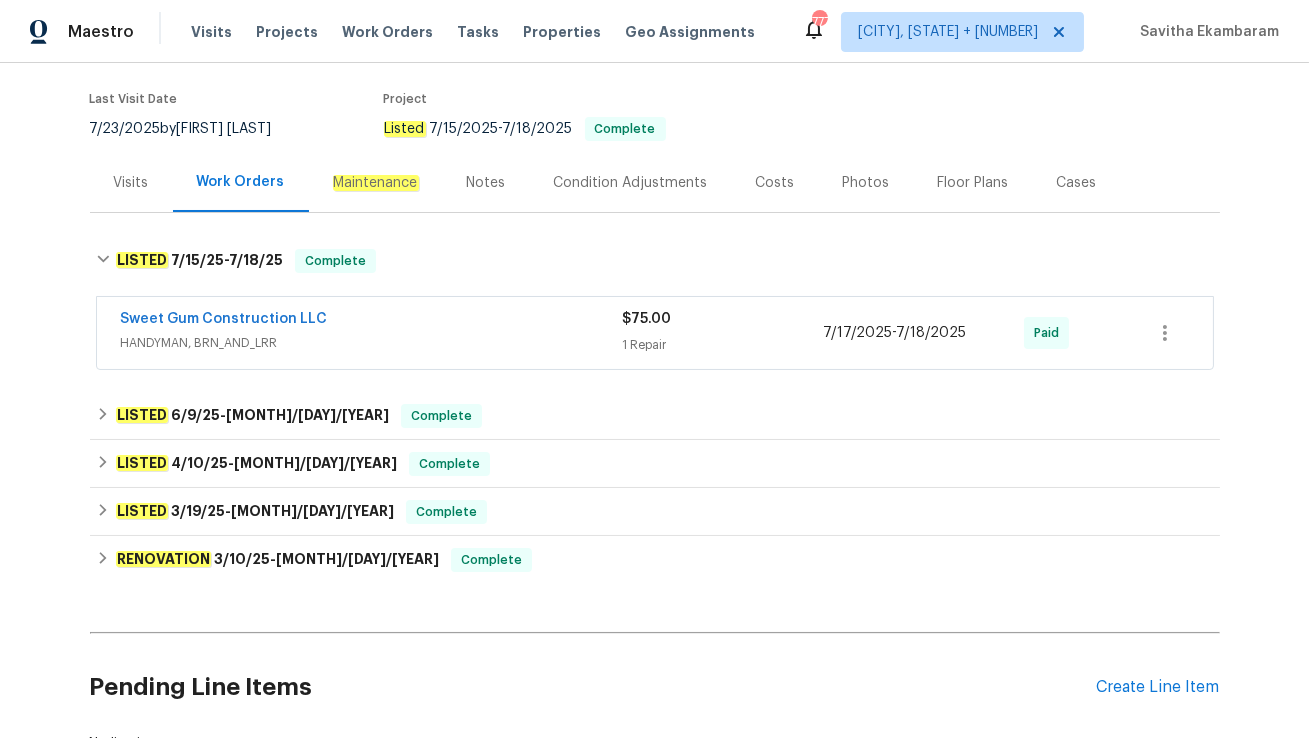 click on "Sweet Gum Construction LLC" at bounding box center [372, 321] 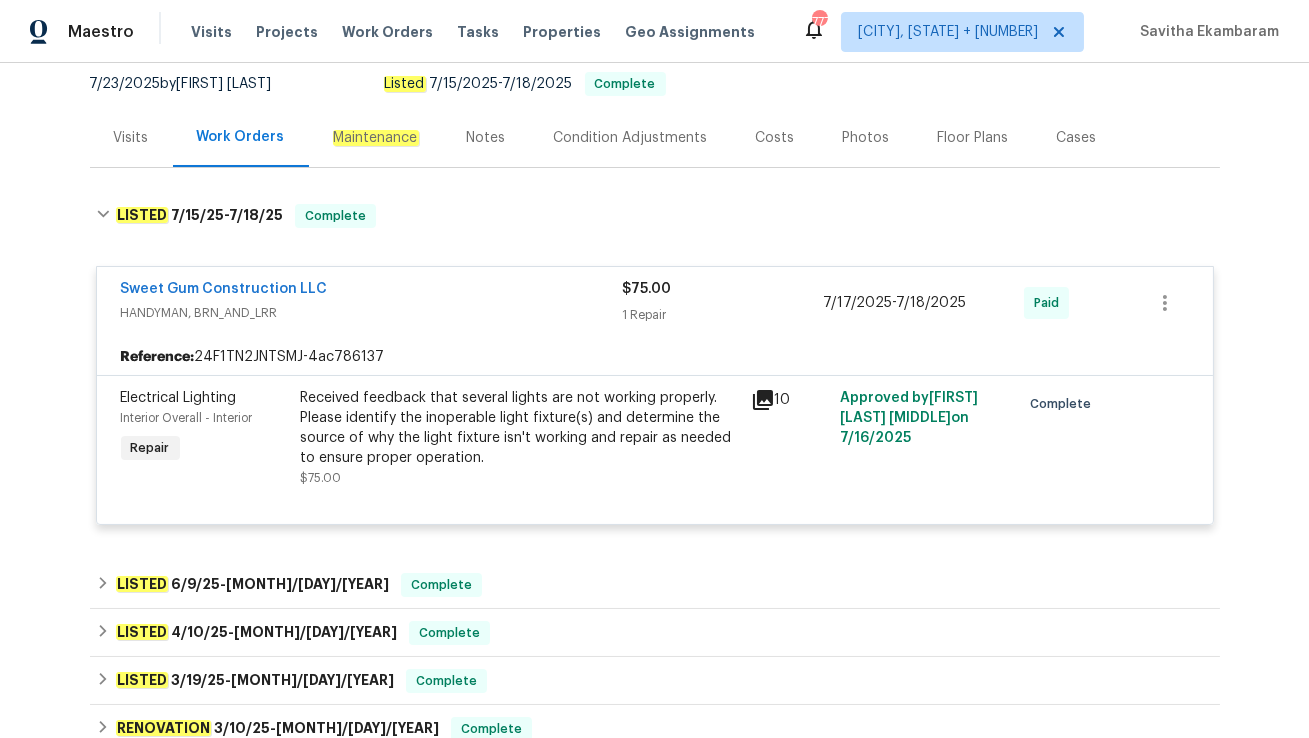 scroll, scrollTop: 220, scrollLeft: 0, axis: vertical 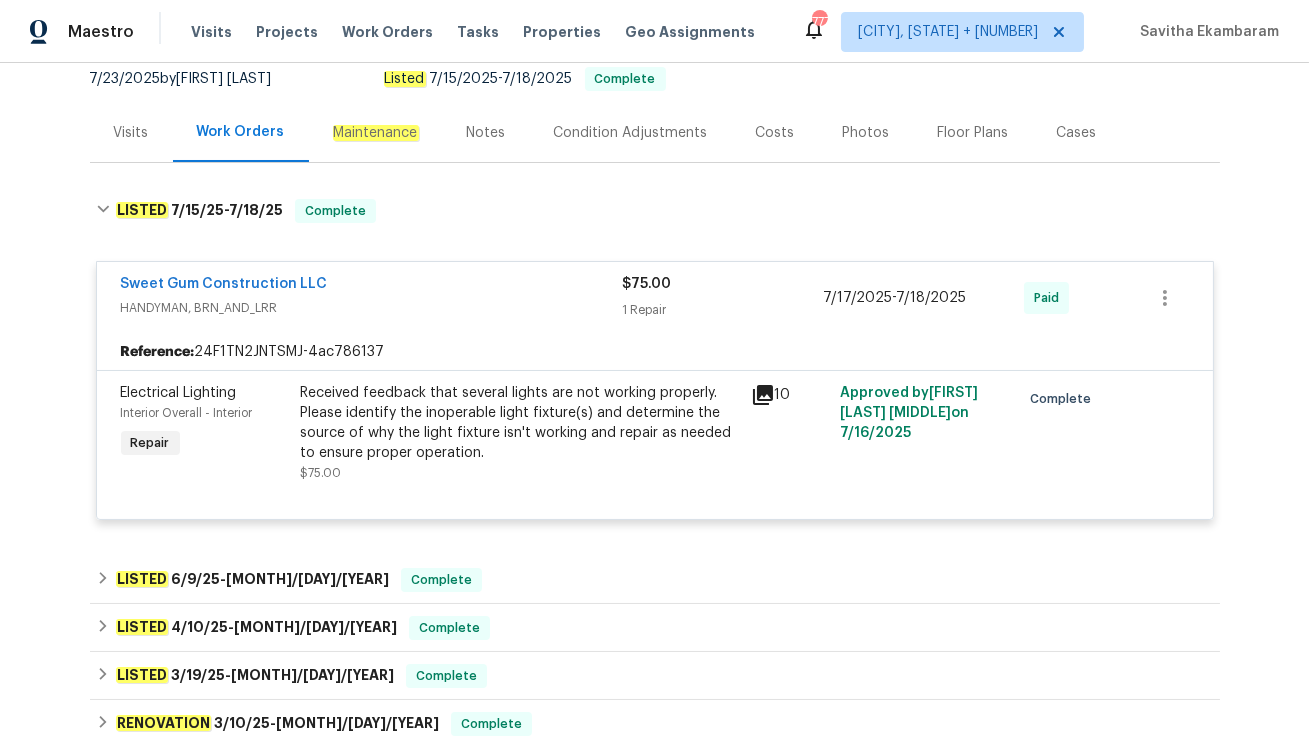 click on "Visits" at bounding box center (131, 133) 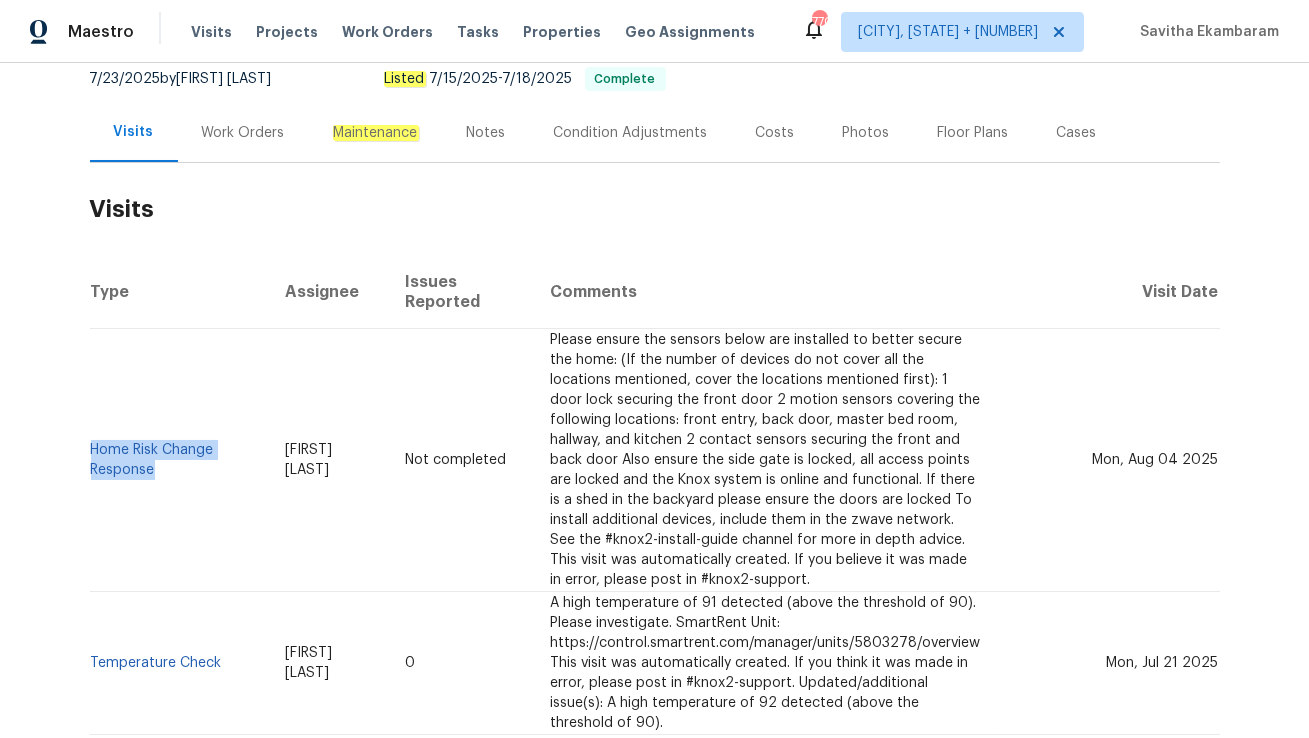 drag, startPoint x: 288, startPoint y: 419, endPoint x: 102, endPoint y: 404, distance: 186.60385 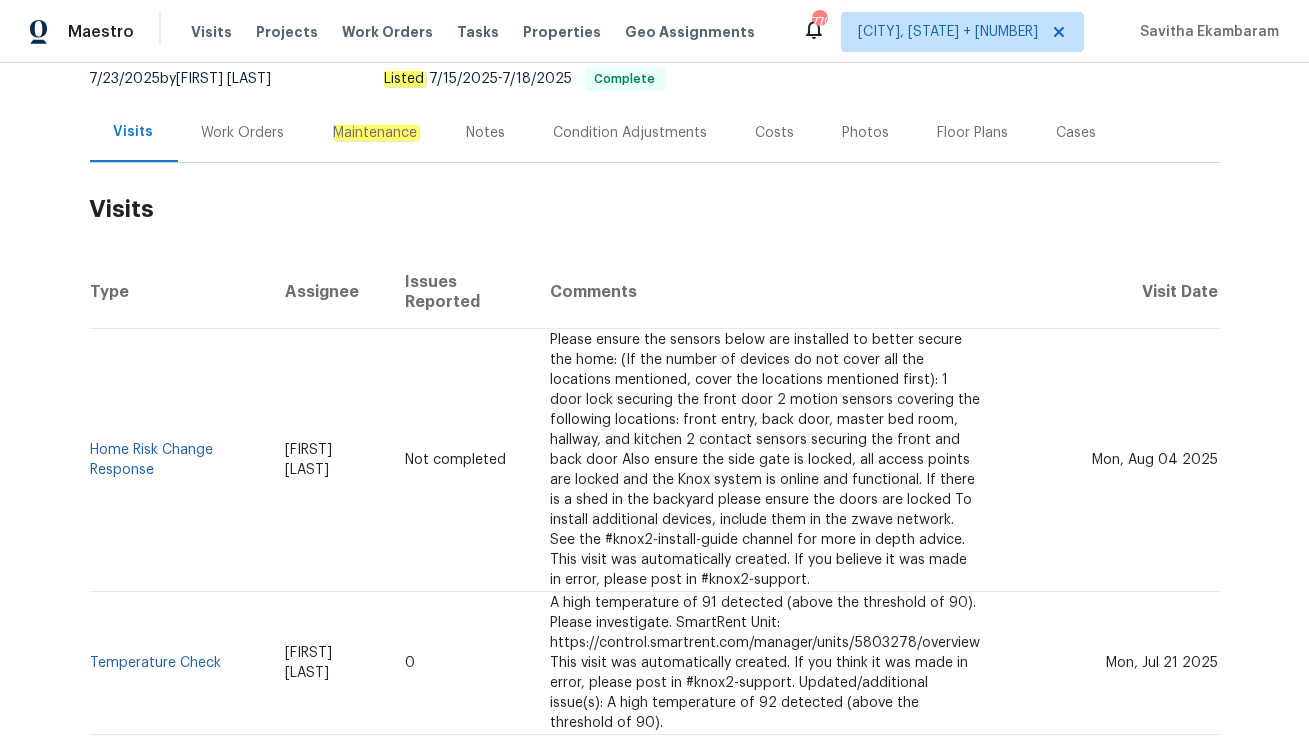 click on "Work Orders" at bounding box center [243, 133] 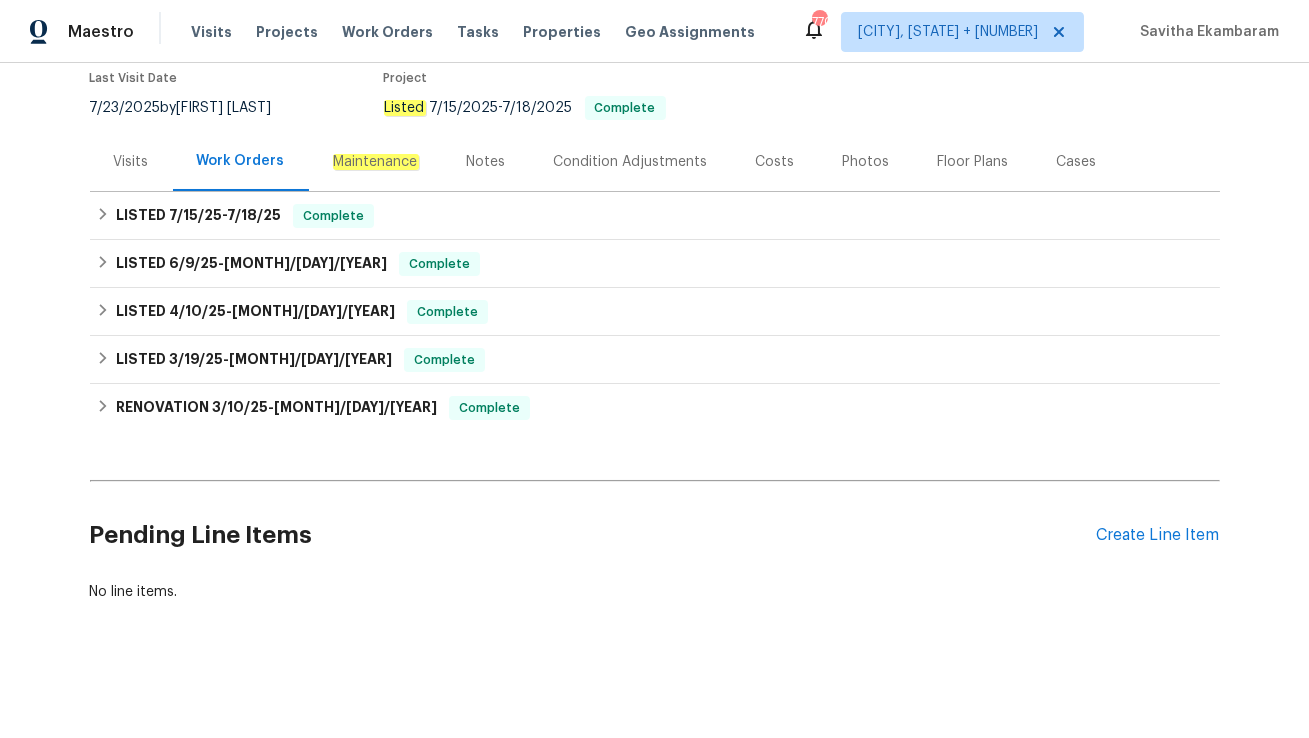 scroll, scrollTop: 170, scrollLeft: 0, axis: vertical 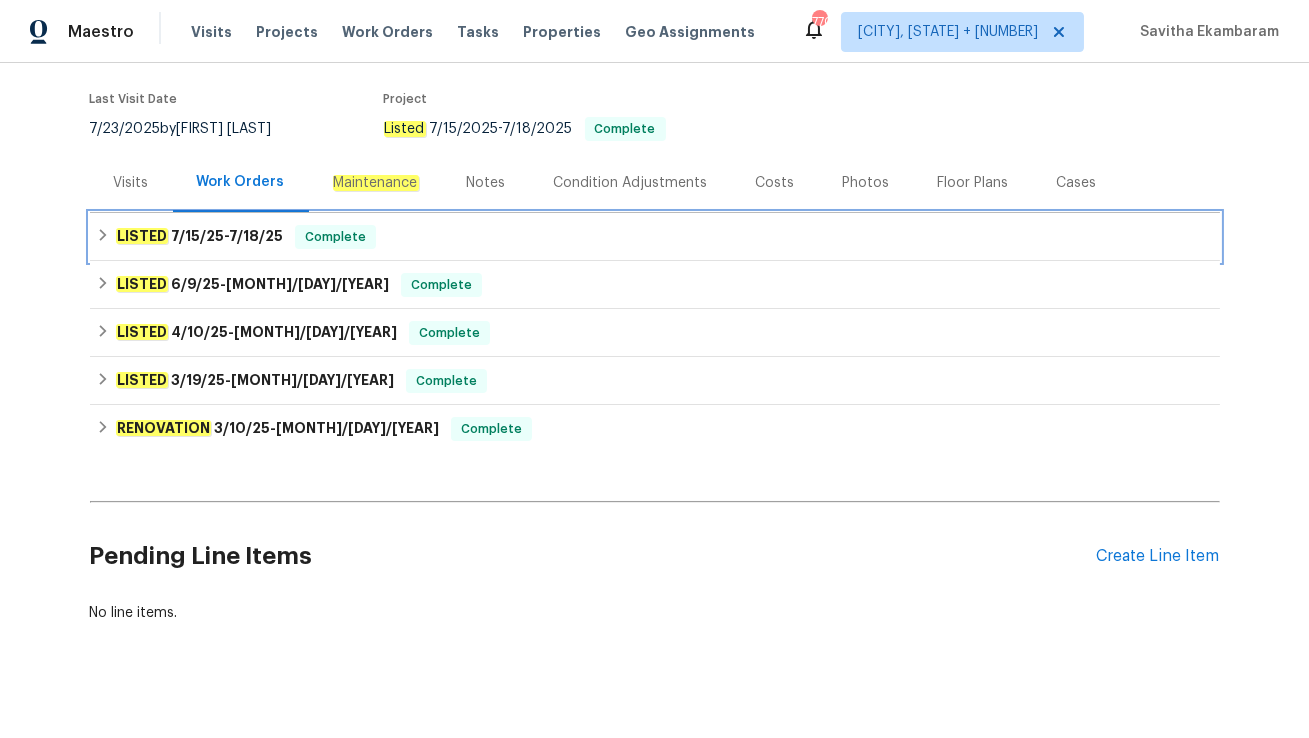 click on "LISTED   7/15/25  -  7/18/25 Complete" at bounding box center (655, 237) 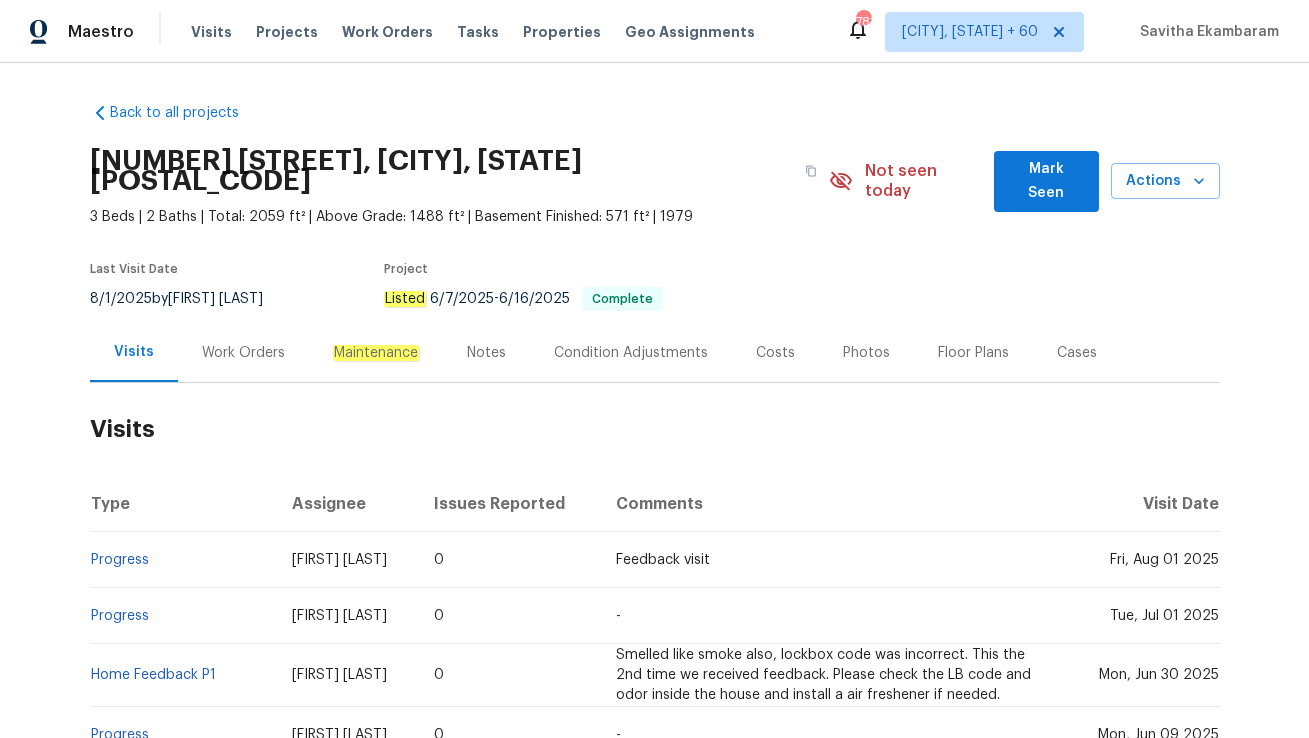 scroll, scrollTop: 0, scrollLeft: 0, axis: both 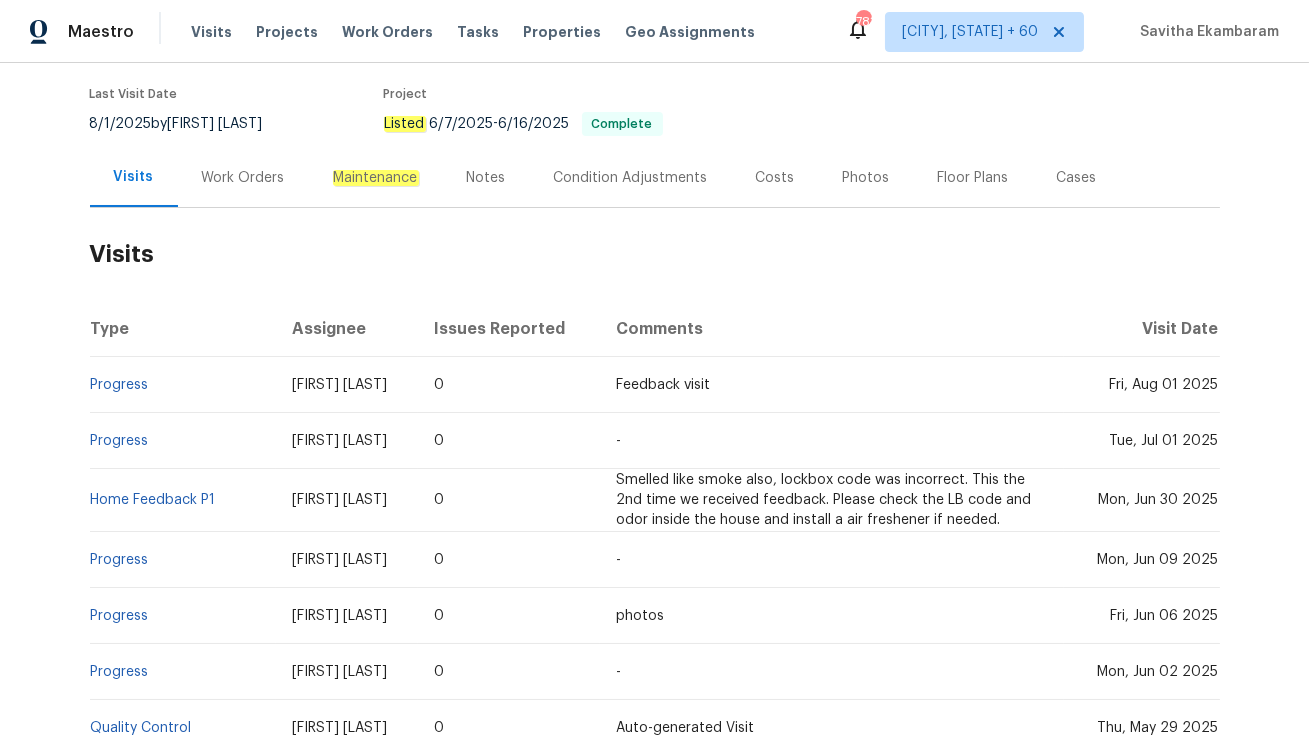click on "Work Orders" at bounding box center [243, 178] 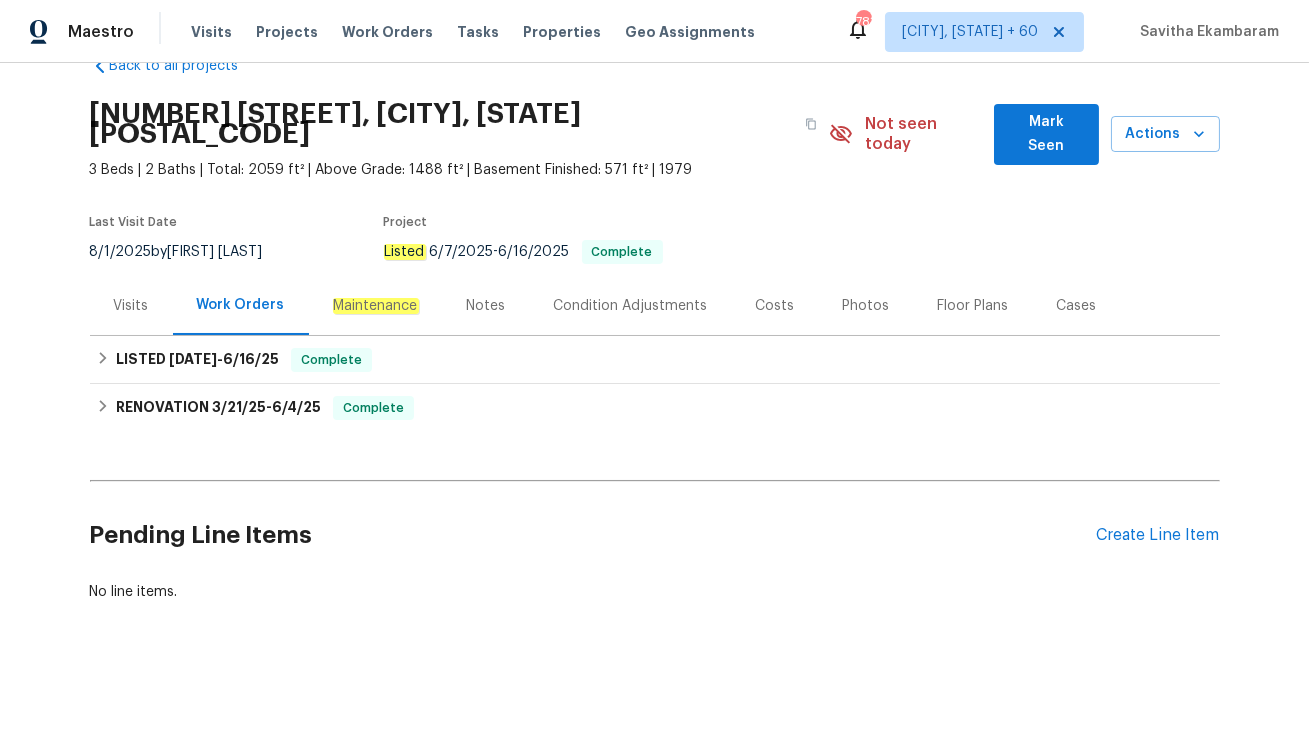 scroll, scrollTop: 25, scrollLeft: 0, axis: vertical 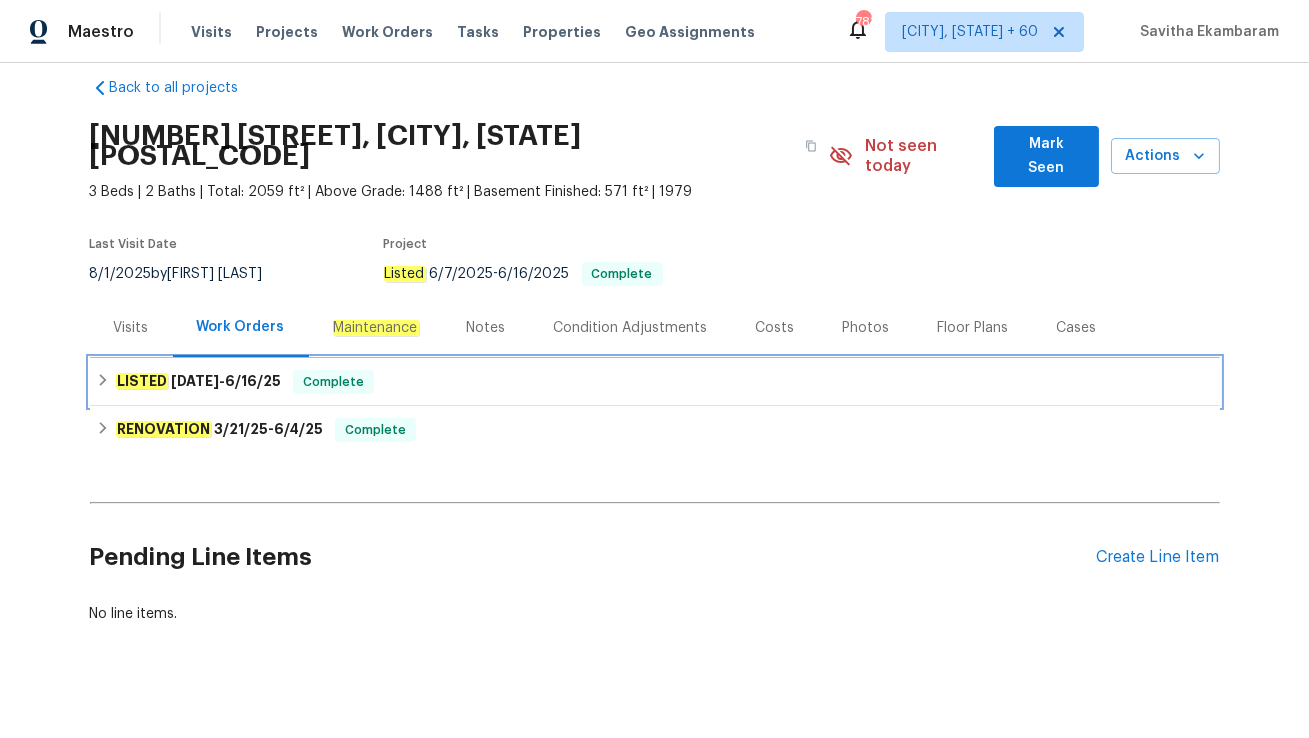 click on "Complete" at bounding box center [333, 382] 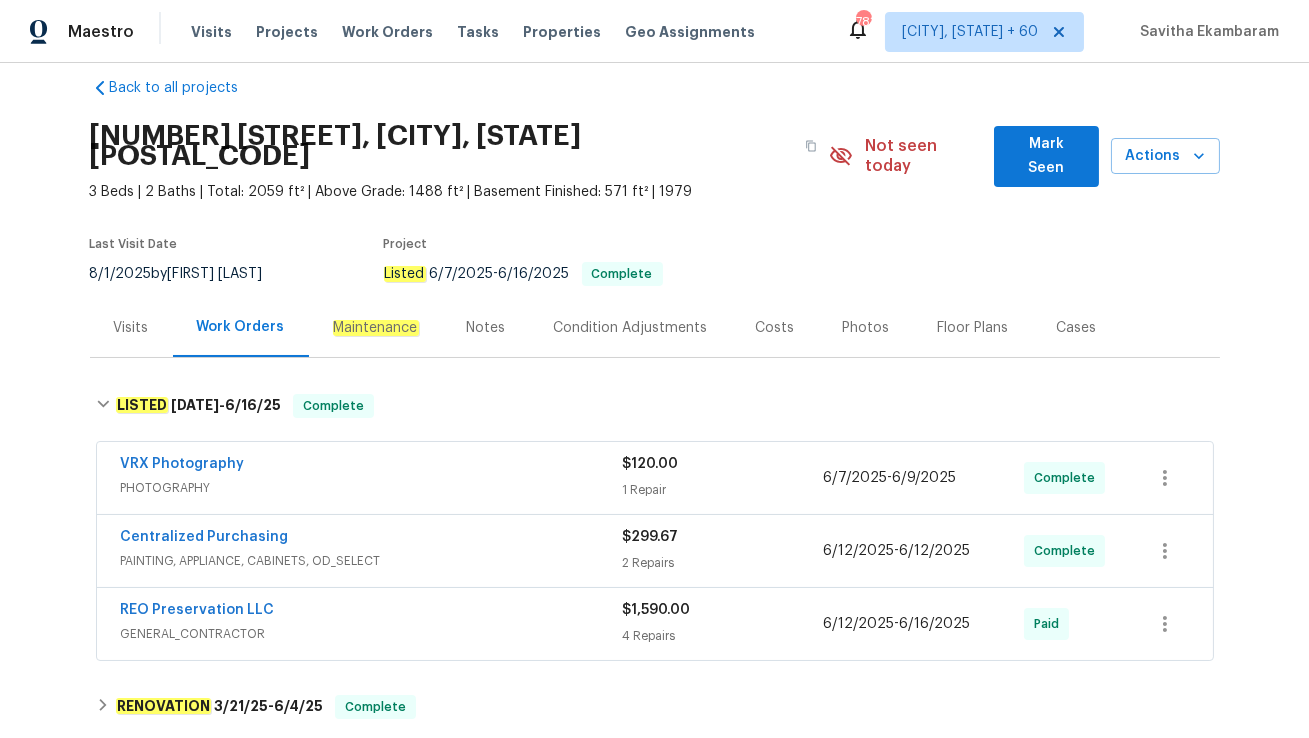 click on "Visits" at bounding box center [131, 328] 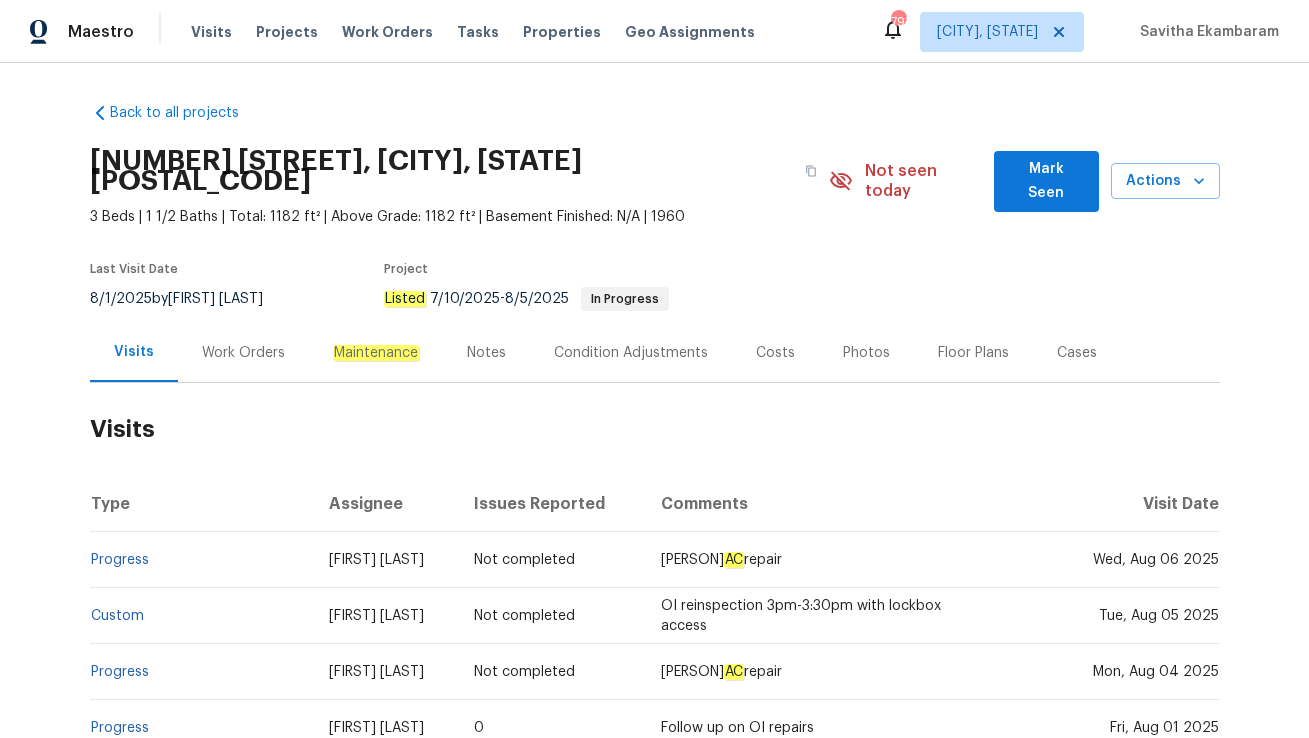 scroll, scrollTop: 0, scrollLeft: 0, axis: both 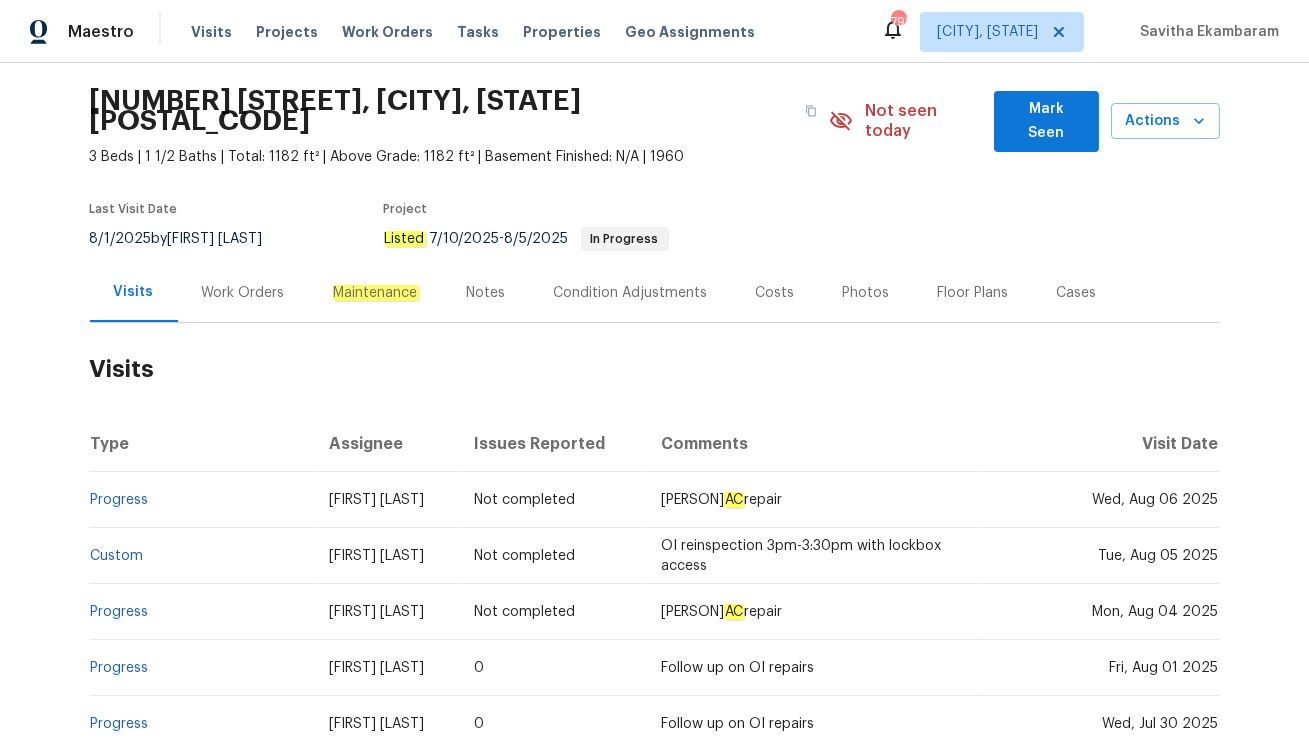 click on "Work Orders" at bounding box center (243, 292) 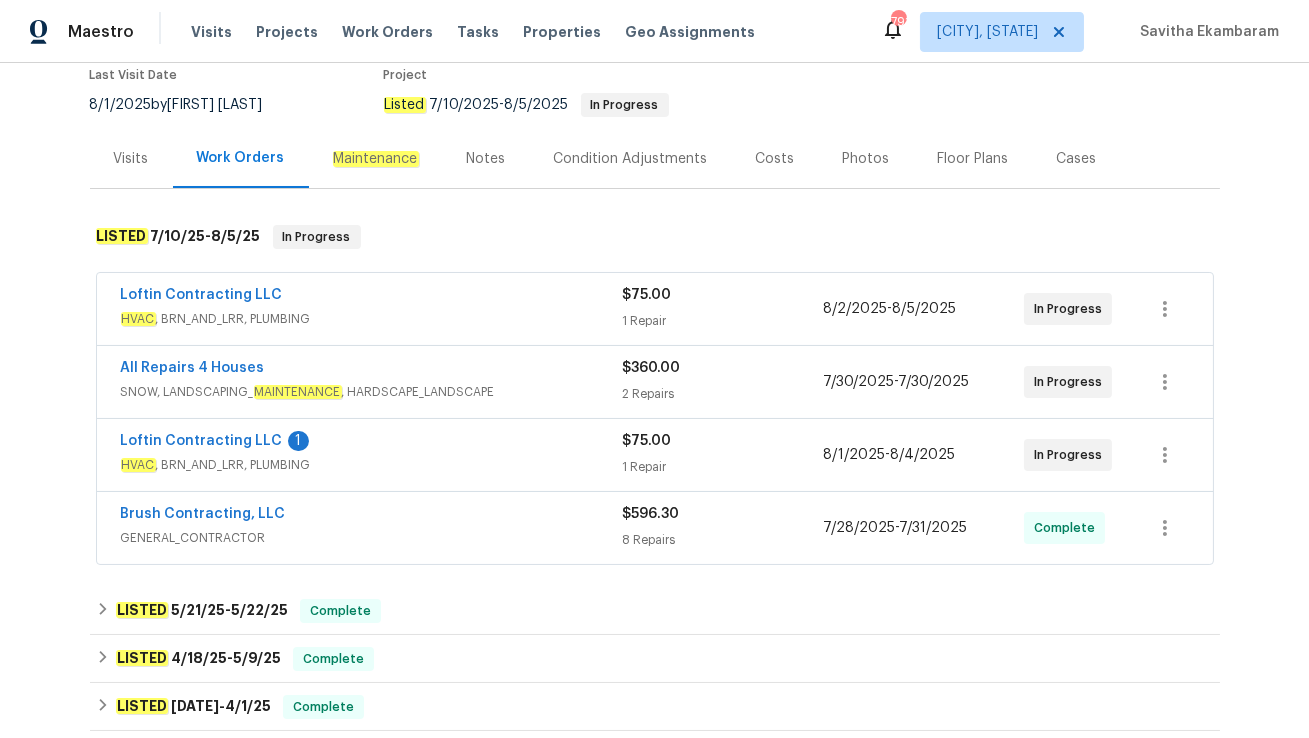 scroll, scrollTop: 224, scrollLeft: 0, axis: vertical 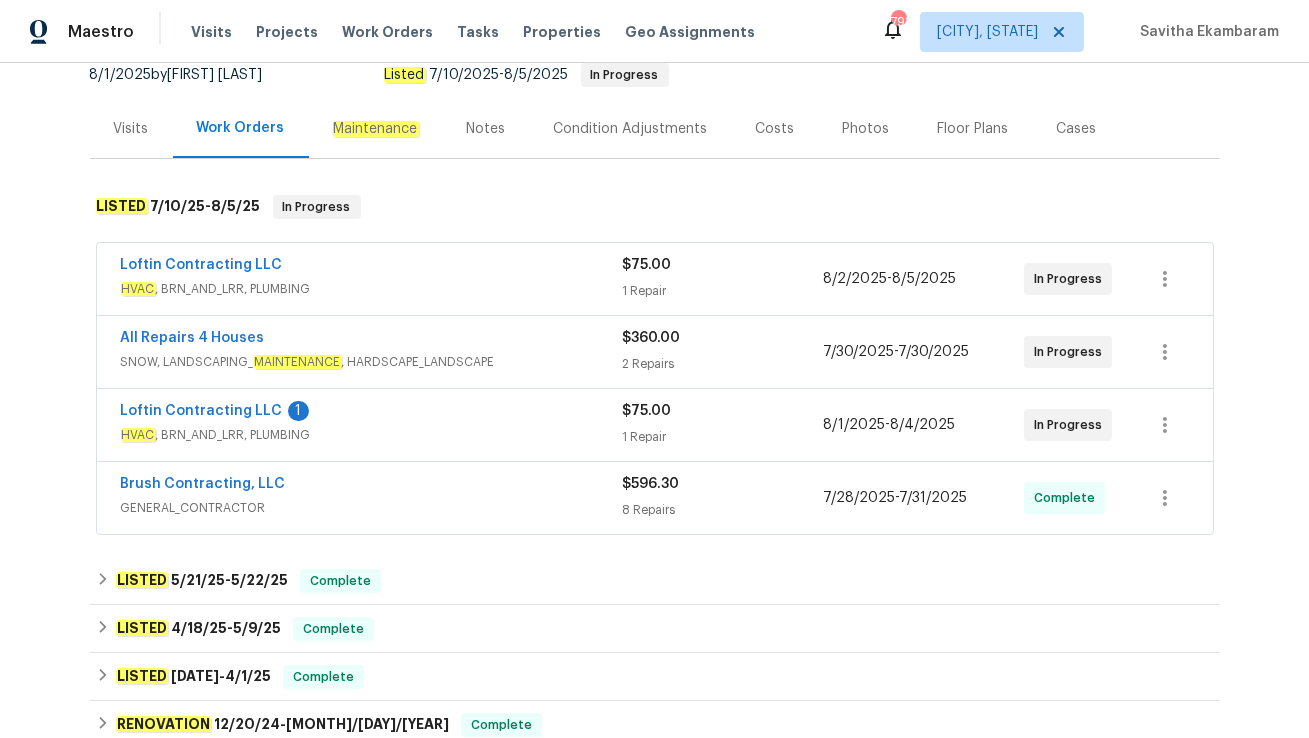 click on "HVAC , BRN_AND_LRR, PLUMBING" at bounding box center (372, 435) 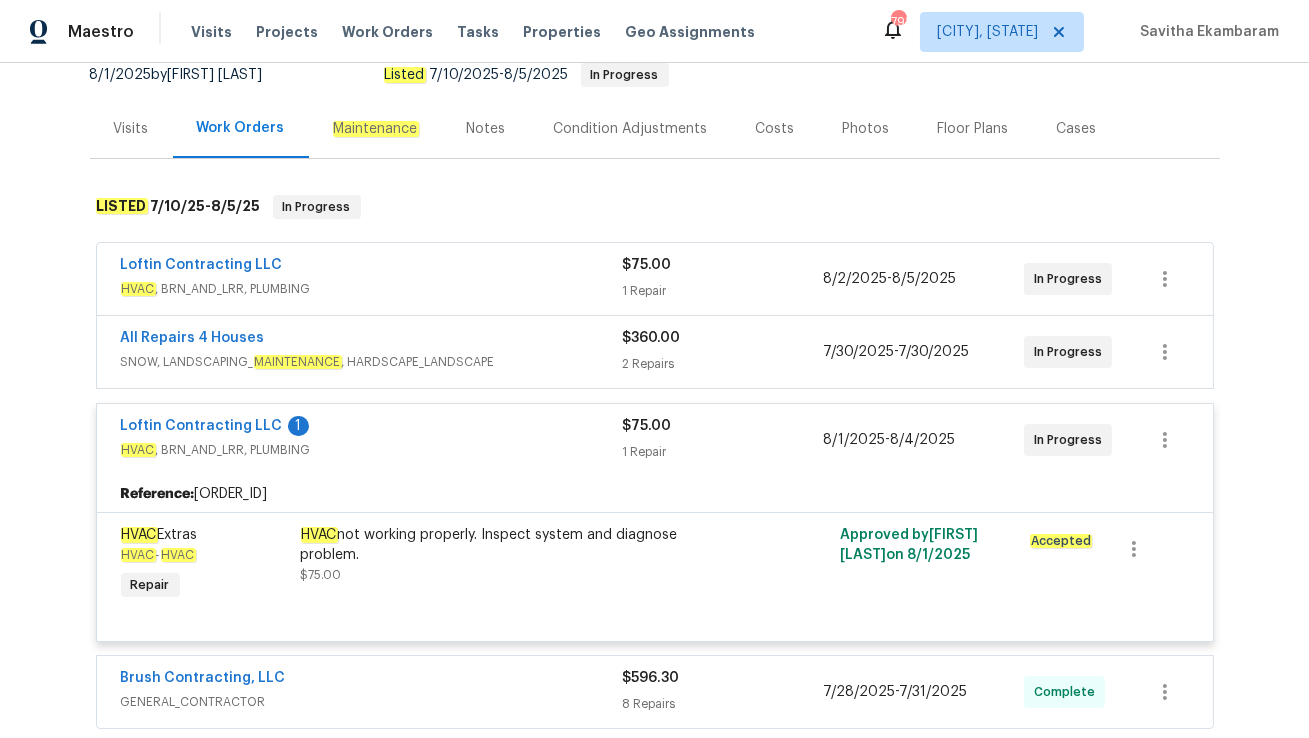 click on "All Repairs 4 Houses" at bounding box center (372, 340) 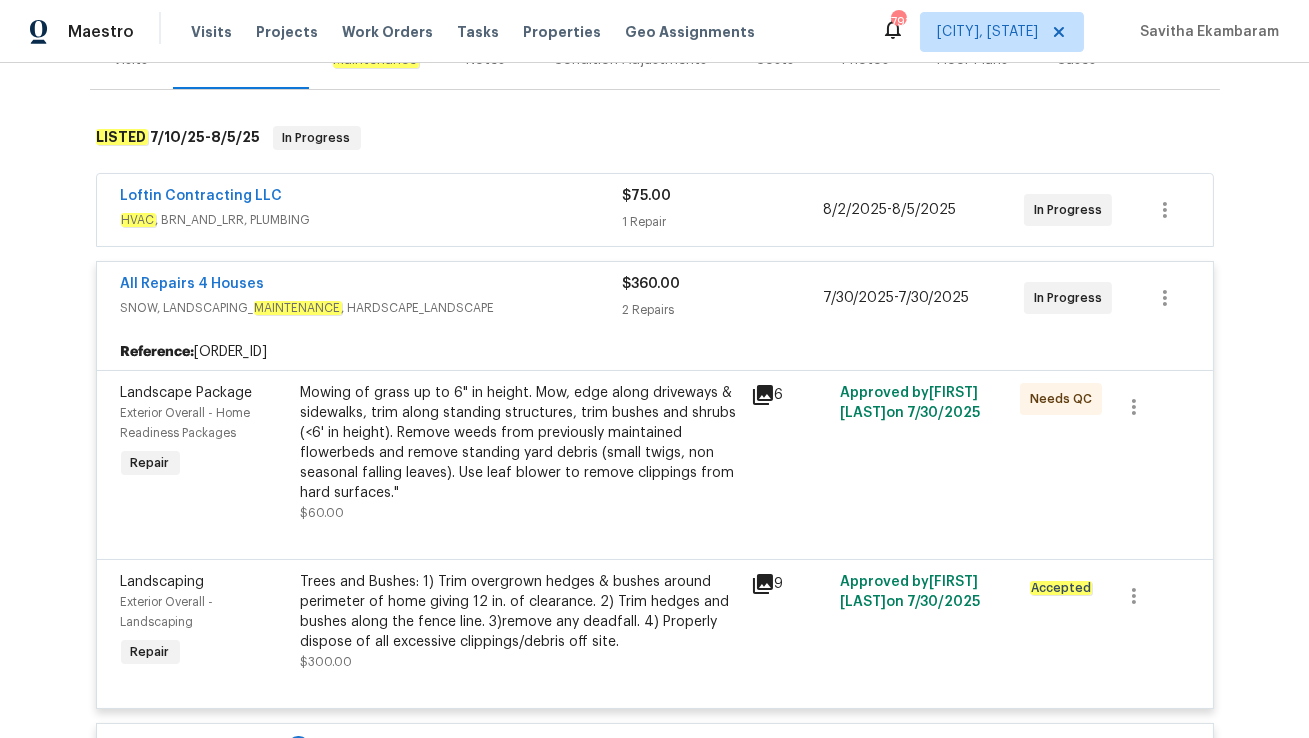 scroll, scrollTop: 292, scrollLeft: 0, axis: vertical 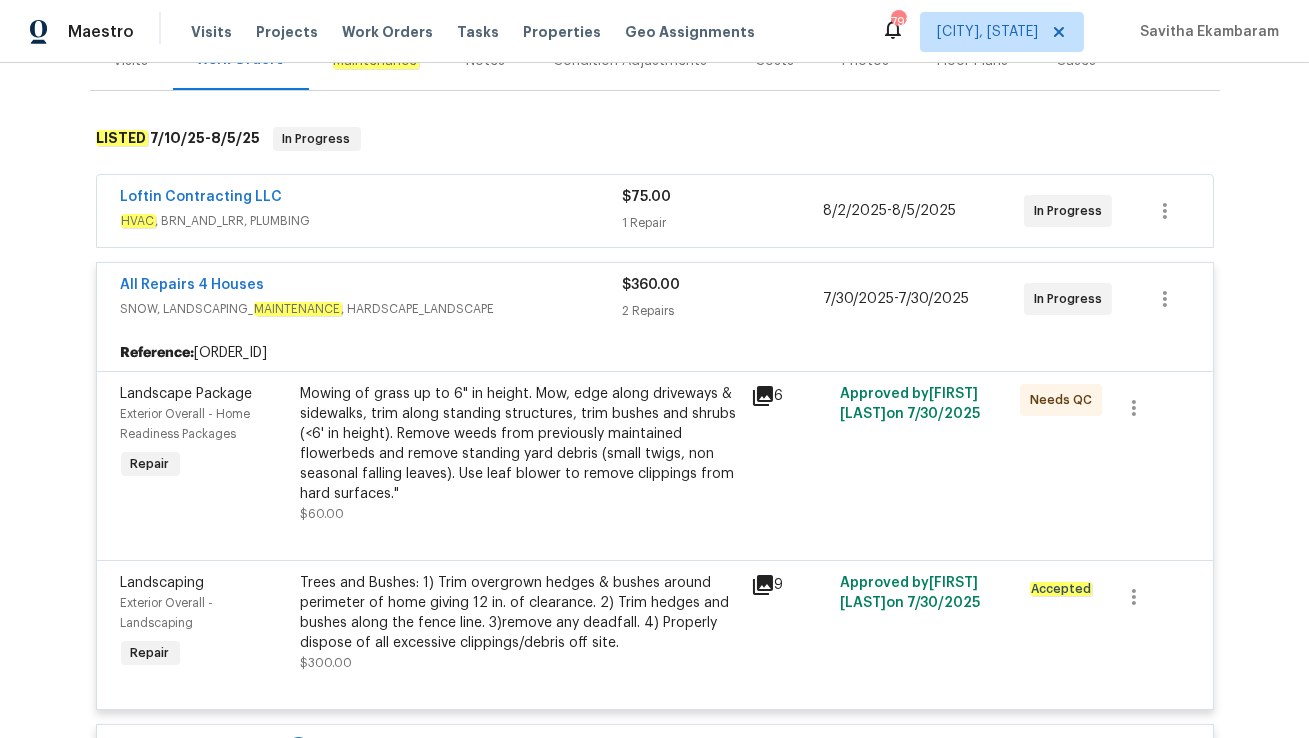 click on "Loftin Contracting LLC" at bounding box center (372, 199) 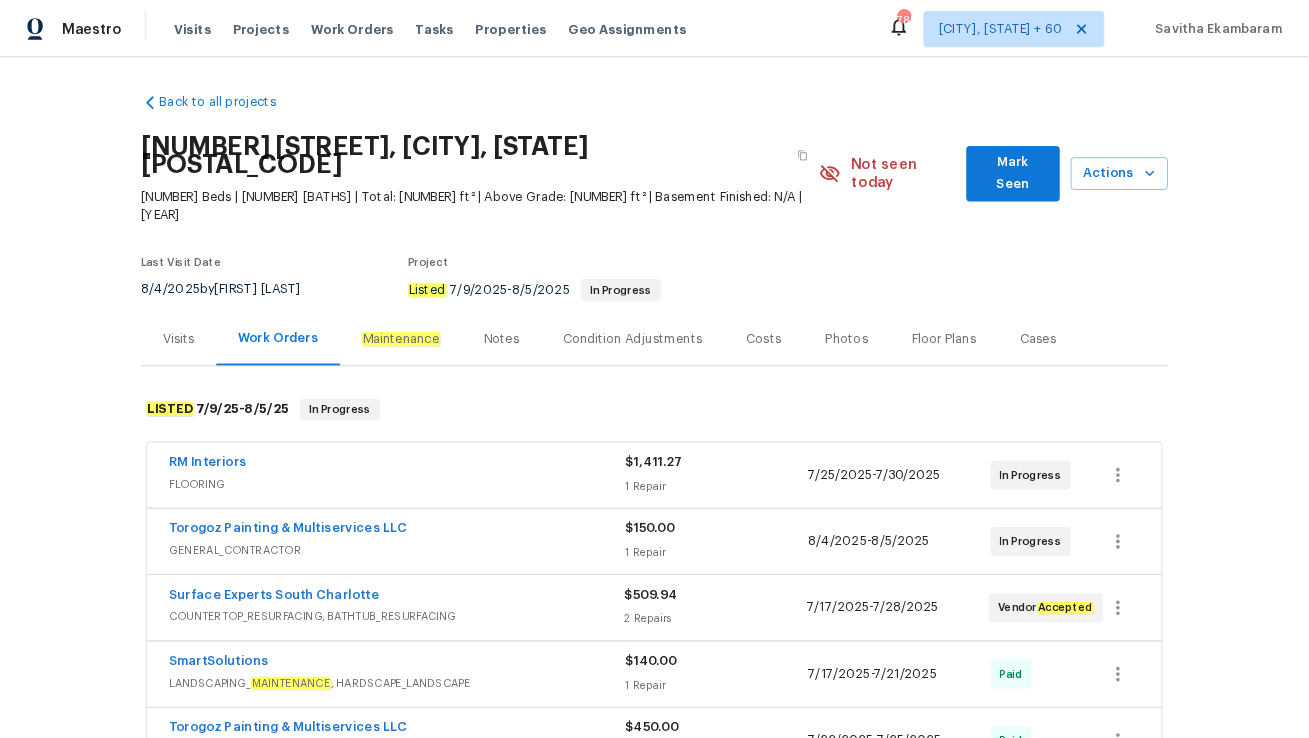 scroll, scrollTop: 0, scrollLeft: 0, axis: both 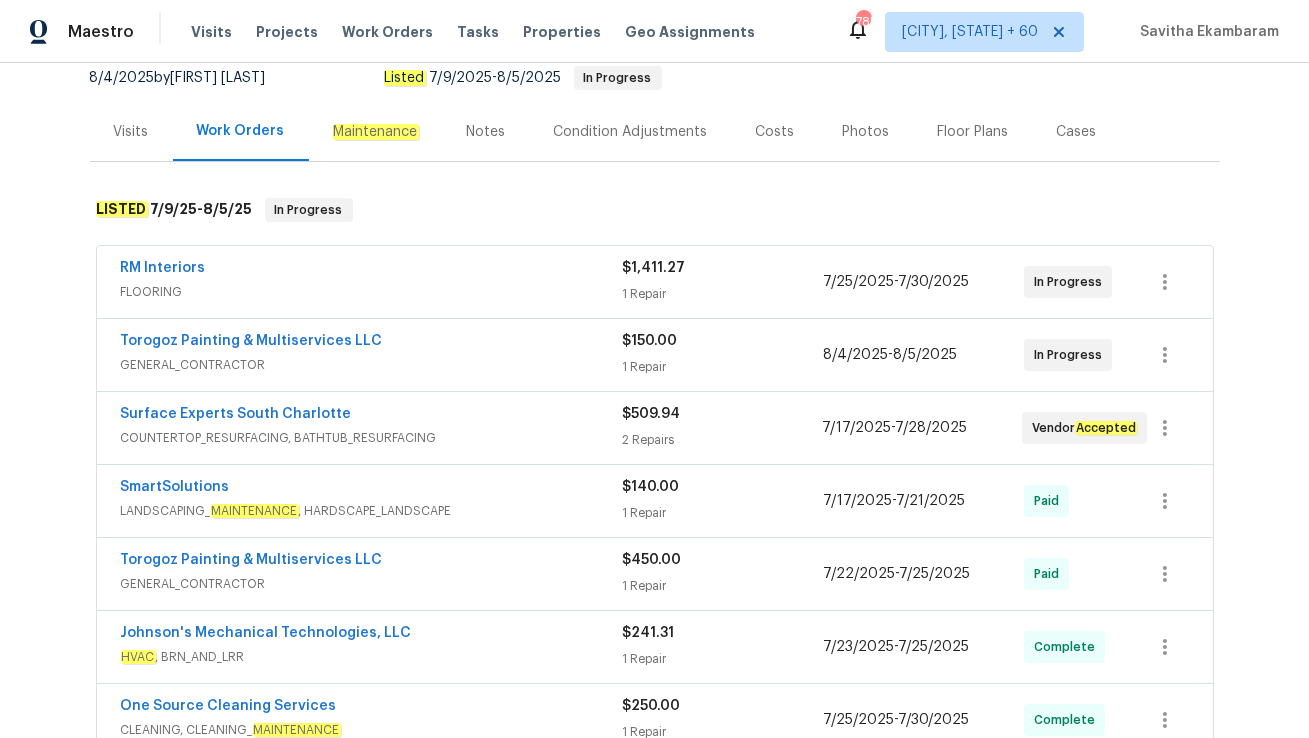 click on "Visits" at bounding box center (131, 131) 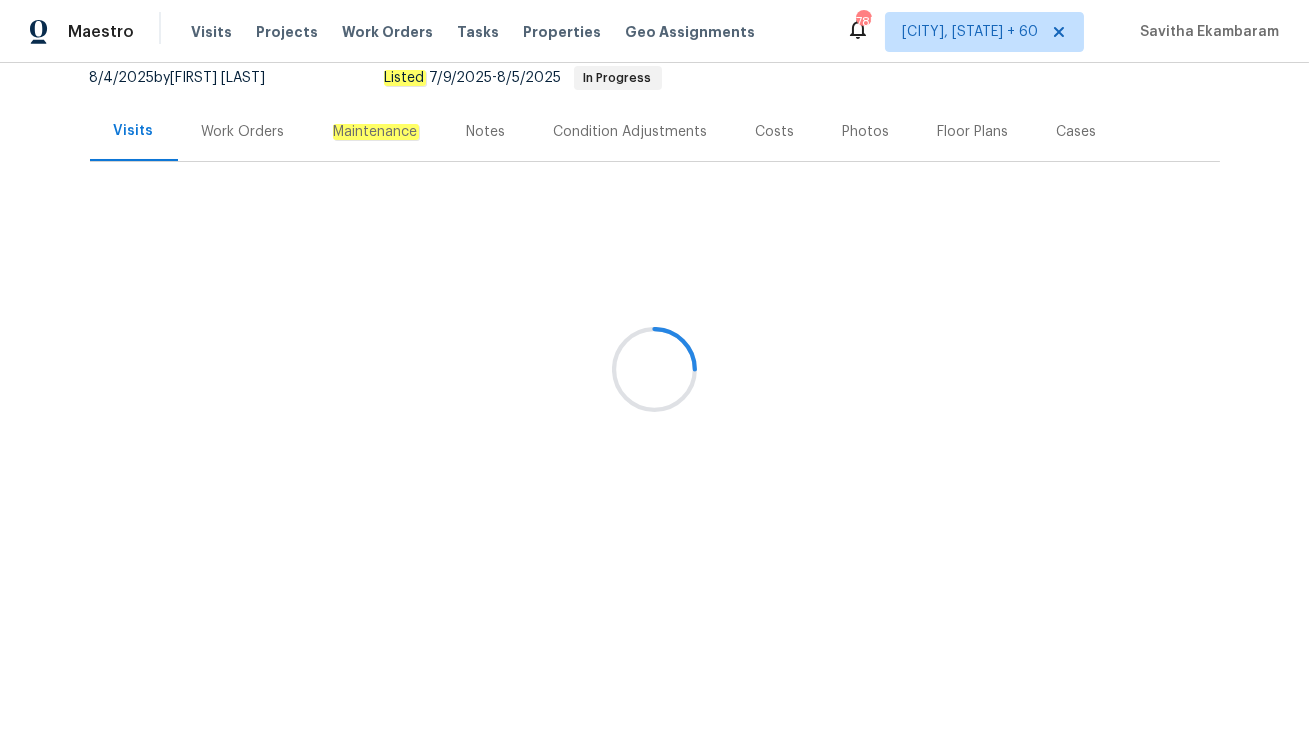 scroll, scrollTop: 240, scrollLeft: 0, axis: vertical 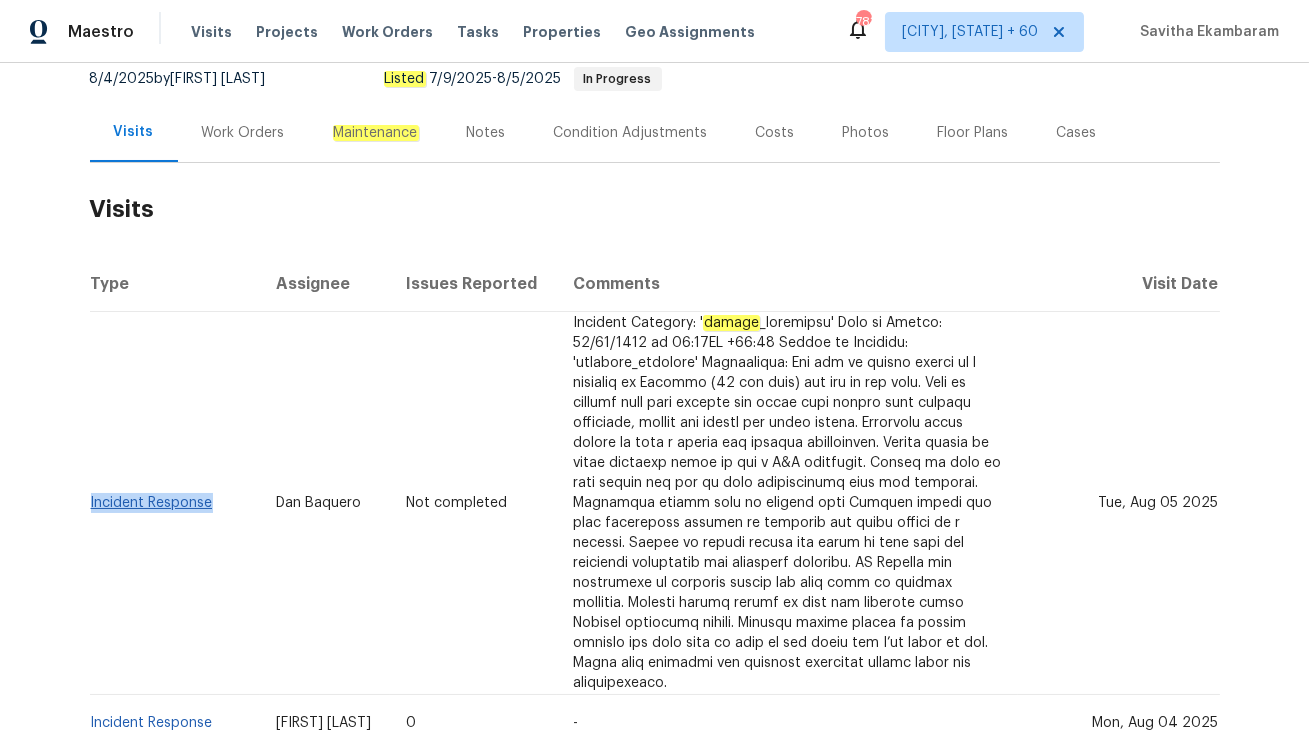 drag, startPoint x: 215, startPoint y: 451, endPoint x: 92, endPoint y: 445, distance: 123.146255 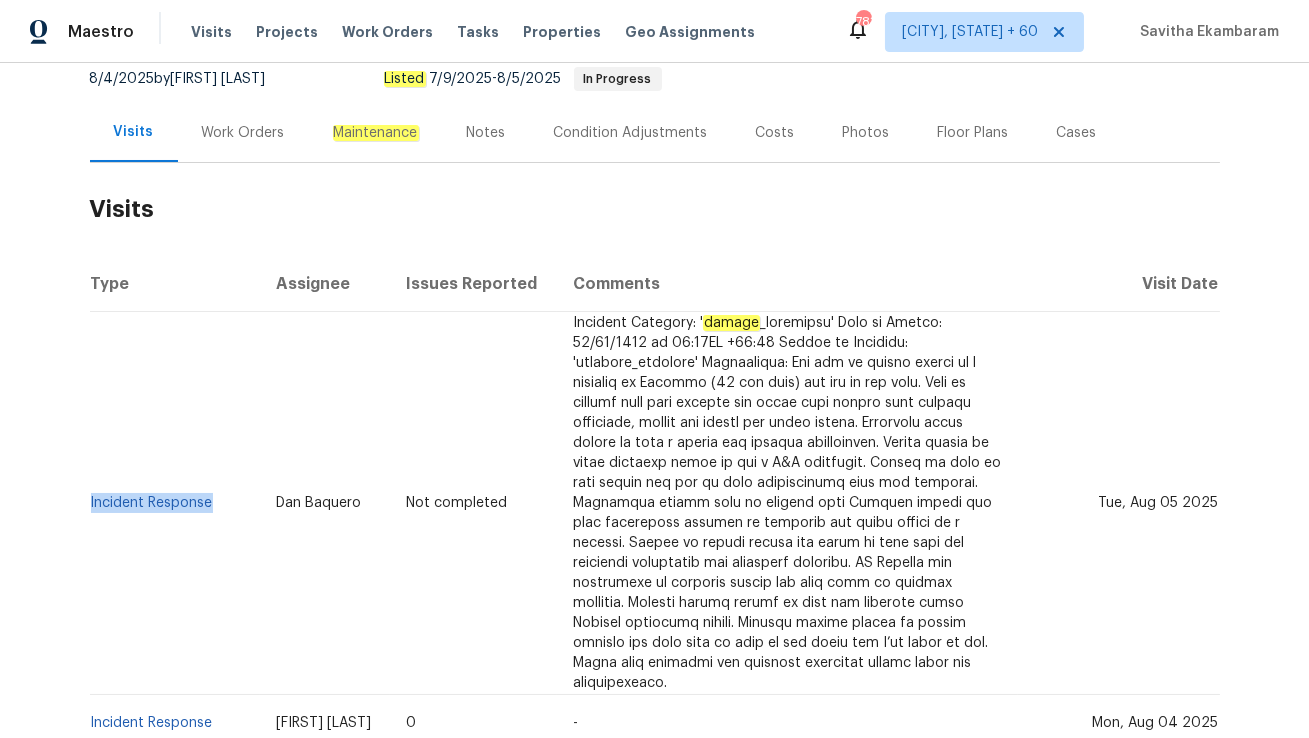 copy on "Incident Response" 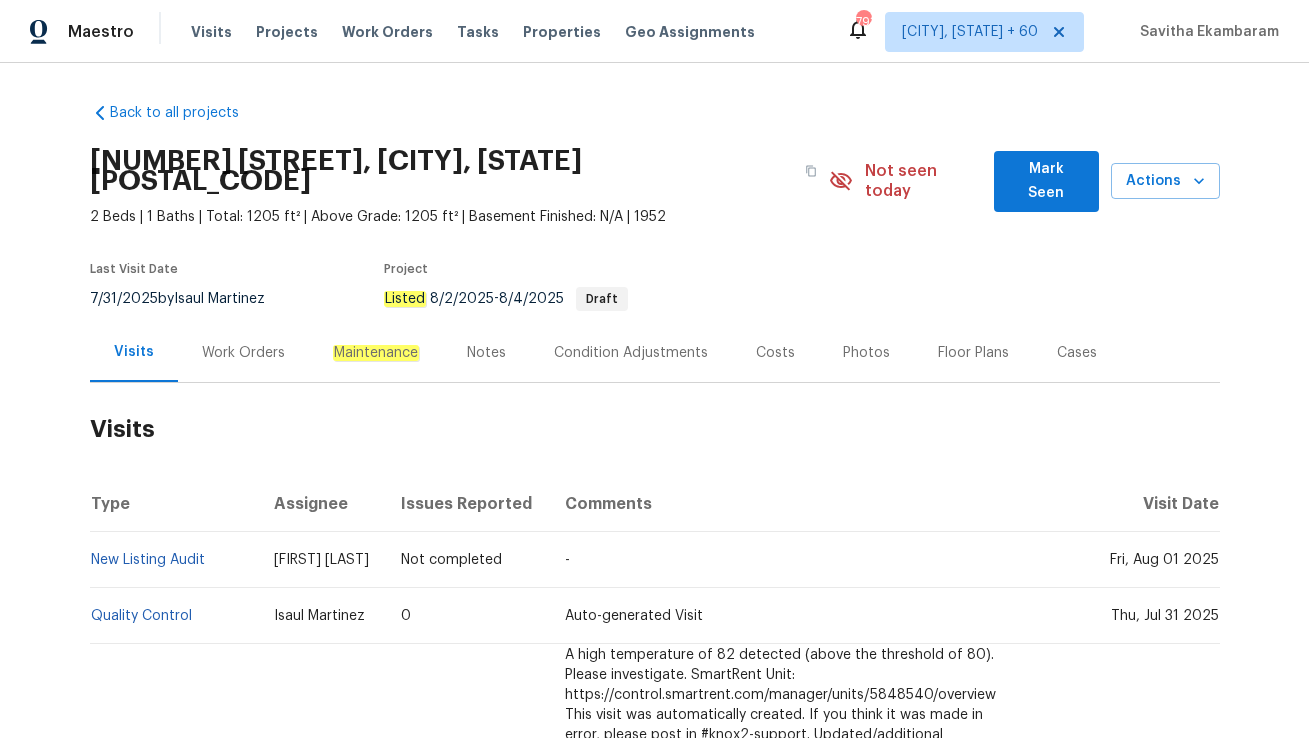 scroll, scrollTop: 0, scrollLeft: 0, axis: both 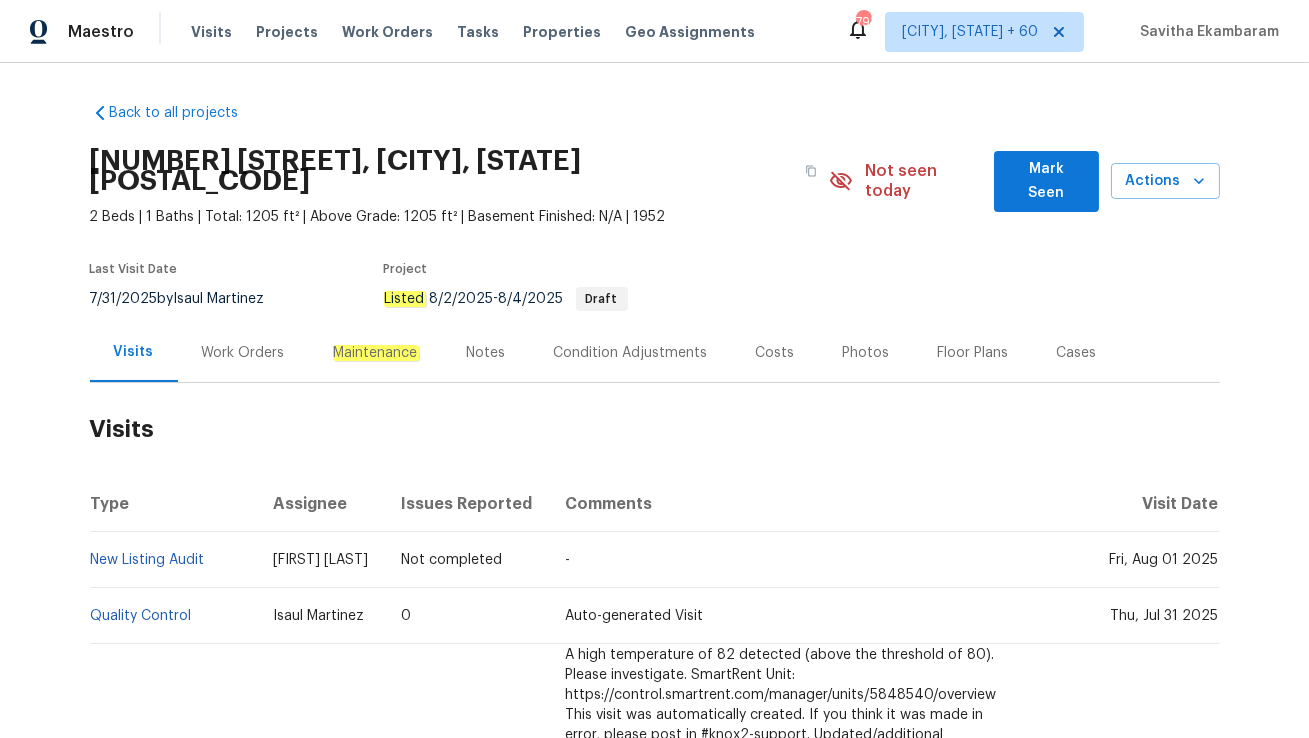 click on "Work Orders" at bounding box center [243, 353] 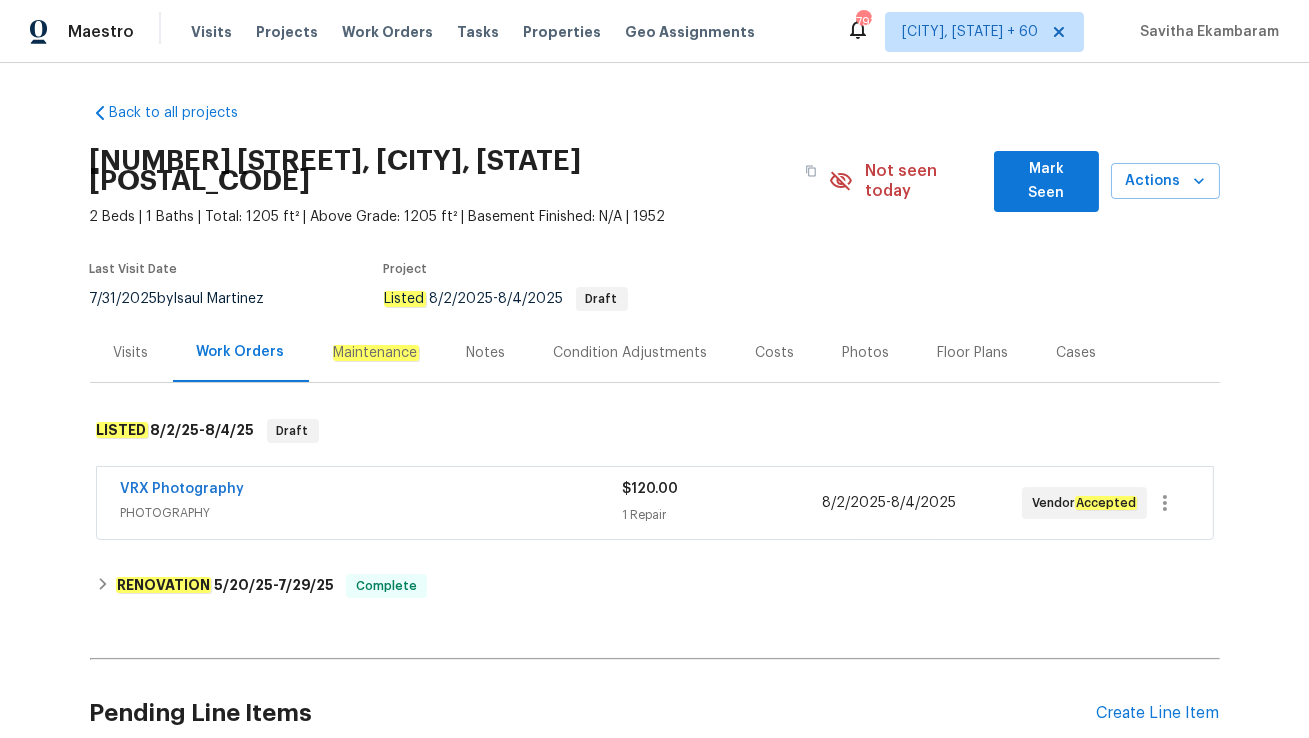 click on "VRX Photography" at bounding box center (371, 491) 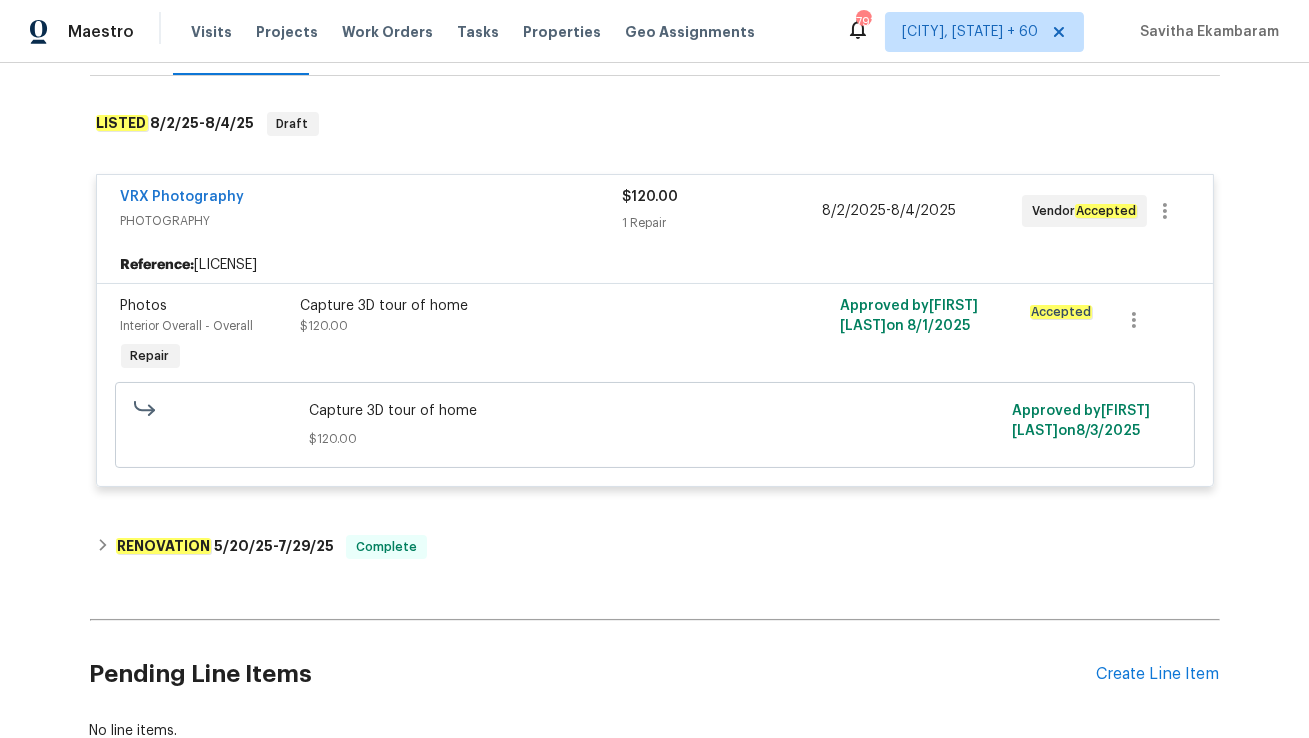 scroll, scrollTop: 425, scrollLeft: 0, axis: vertical 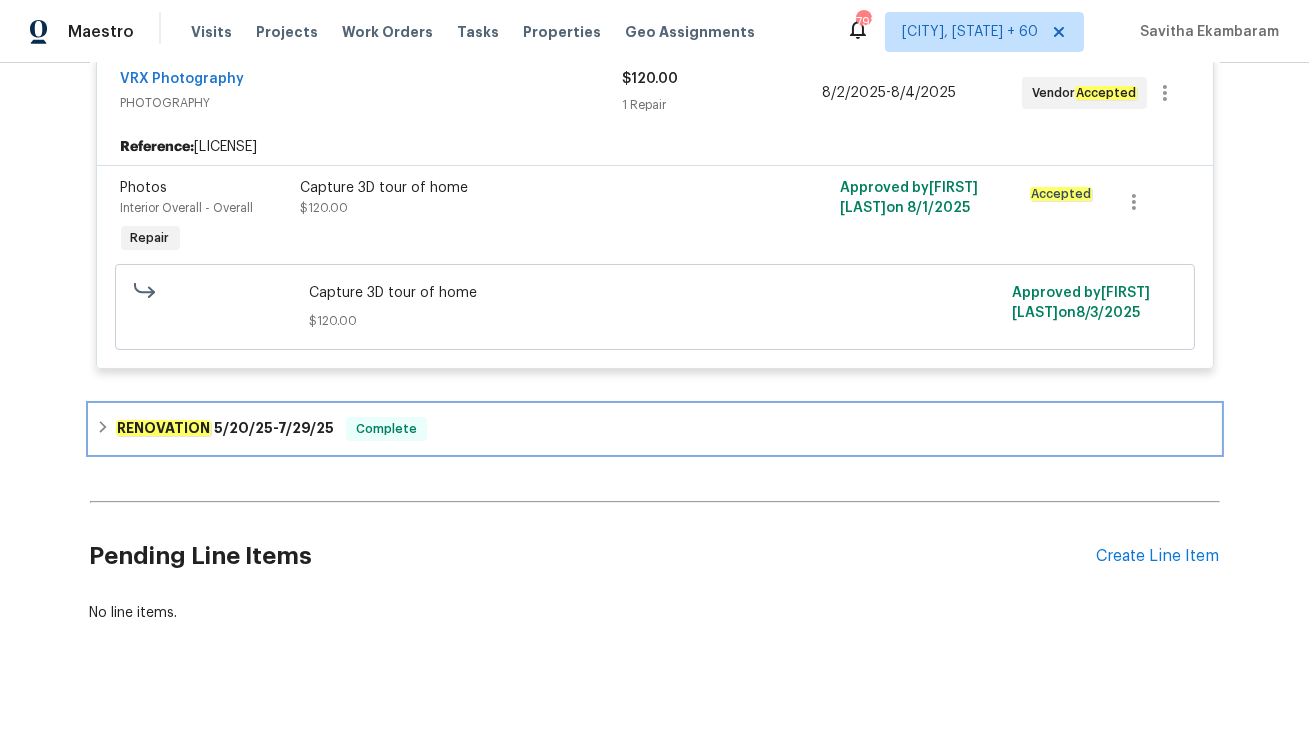 click on "RENOVATION [DATE] - [DATE] Complete" at bounding box center (655, 429) 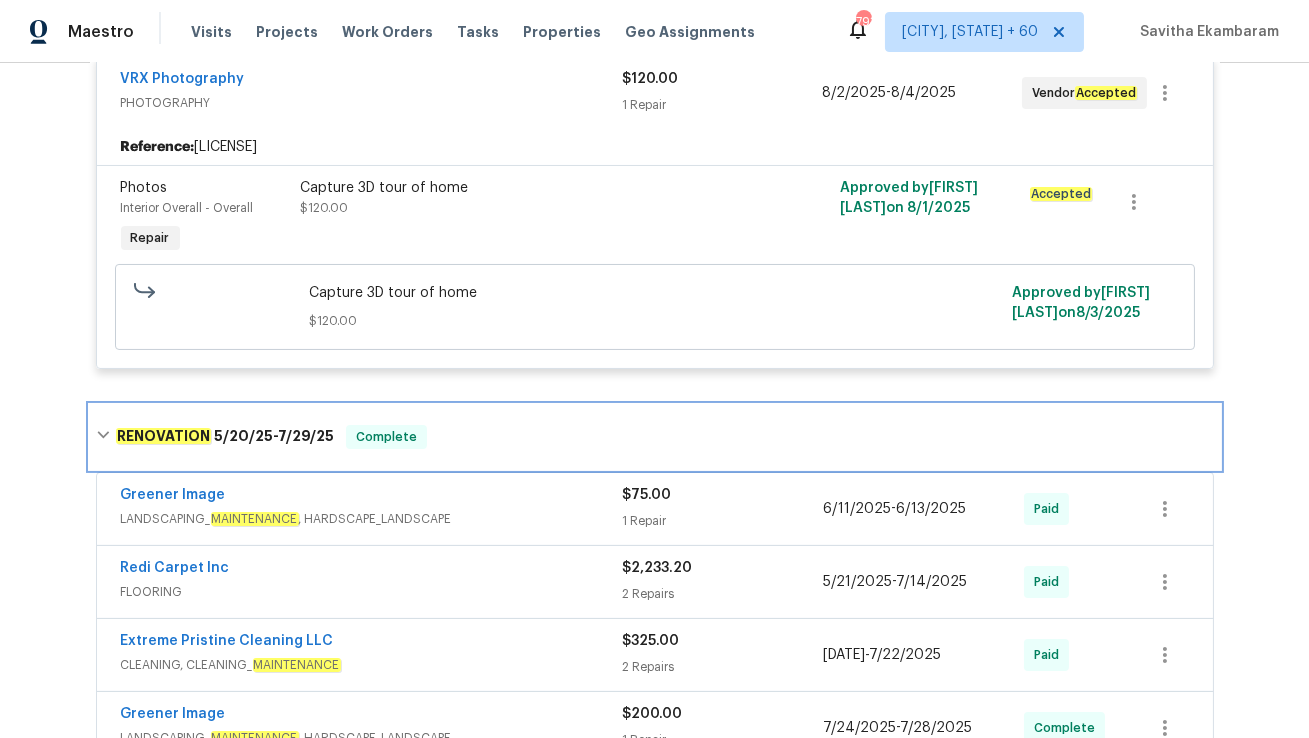 scroll, scrollTop: 1033, scrollLeft: 0, axis: vertical 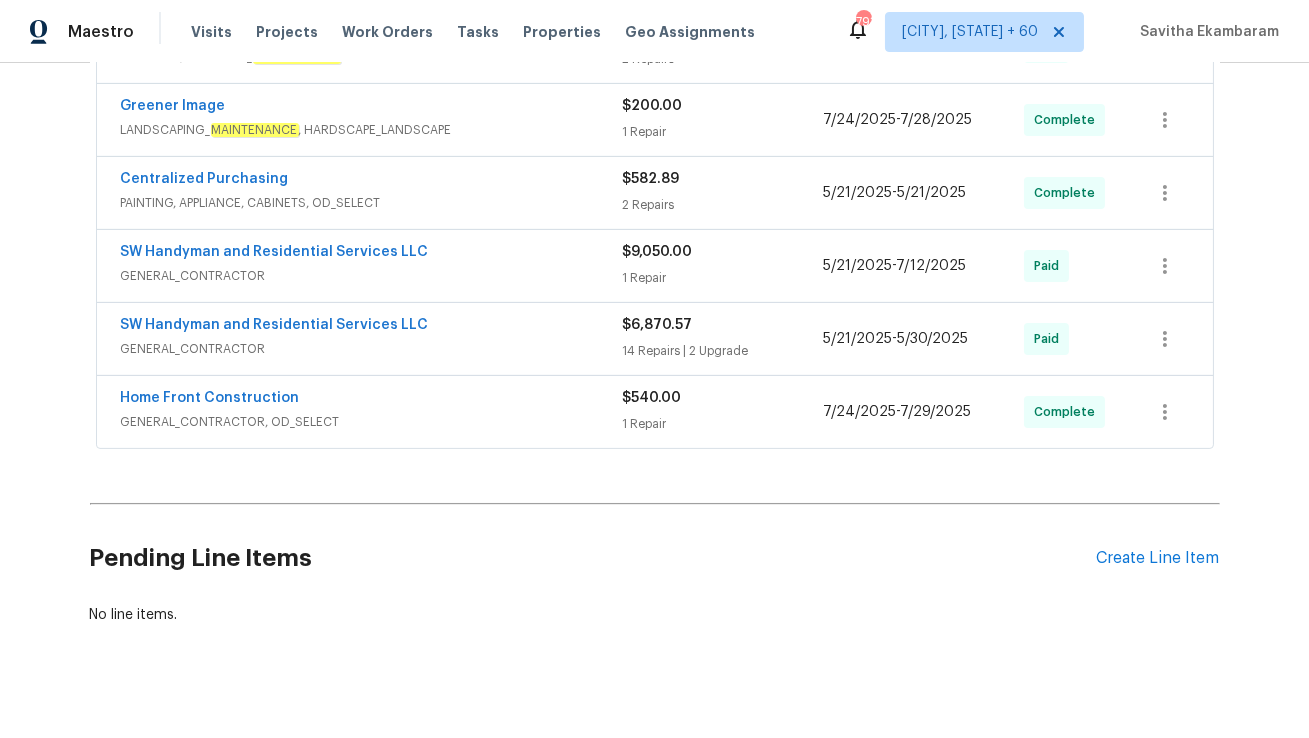 click on "GENERAL_CONTRACTOR, OD_SELECT" at bounding box center (372, 422) 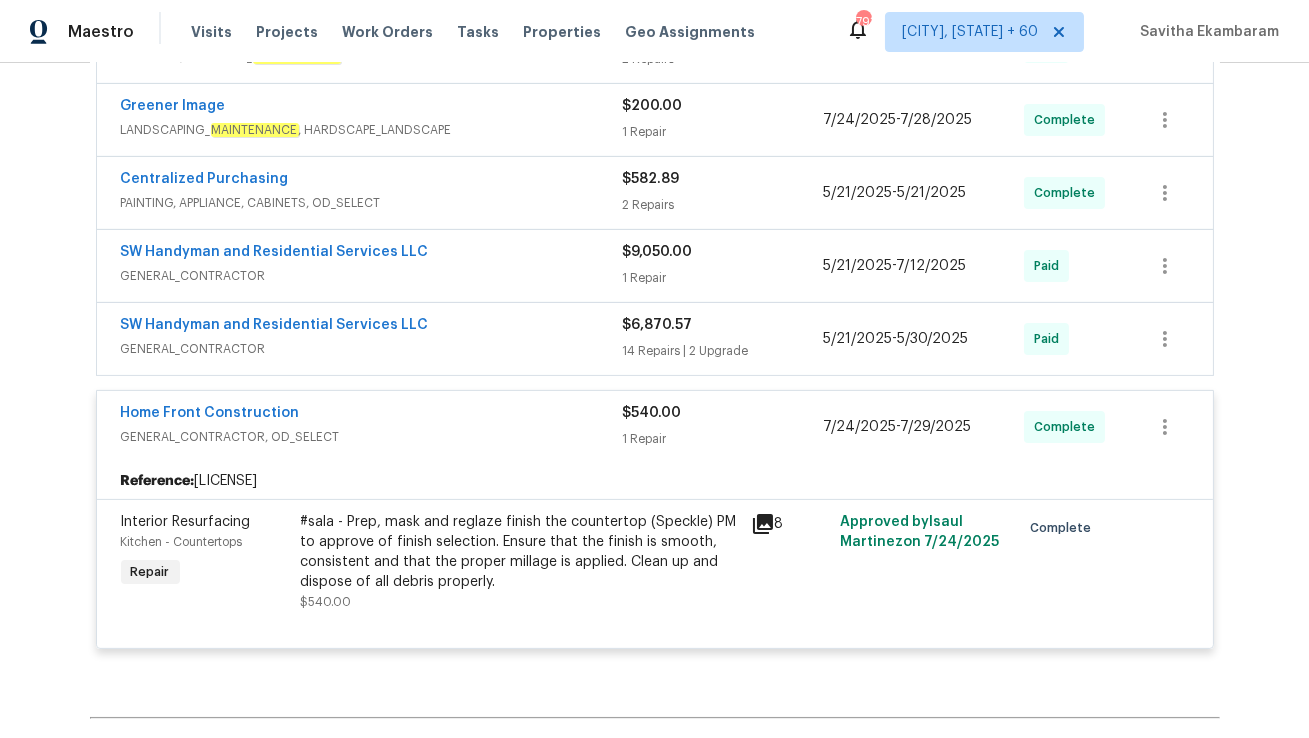 click on "SW Handyman and Residential Services LLC" at bounding box center [372, 327] 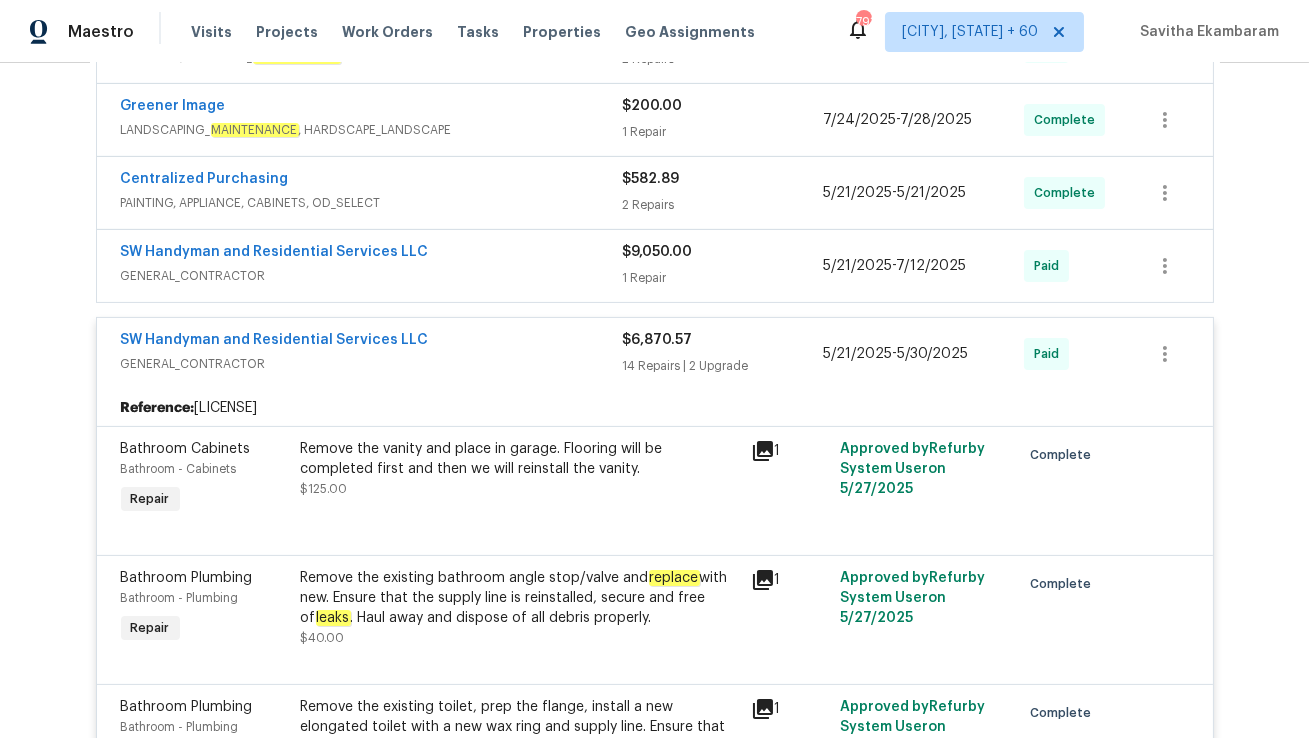 click on "SW Handyman and Residential Services LLC" at bounding box center (372, 254) 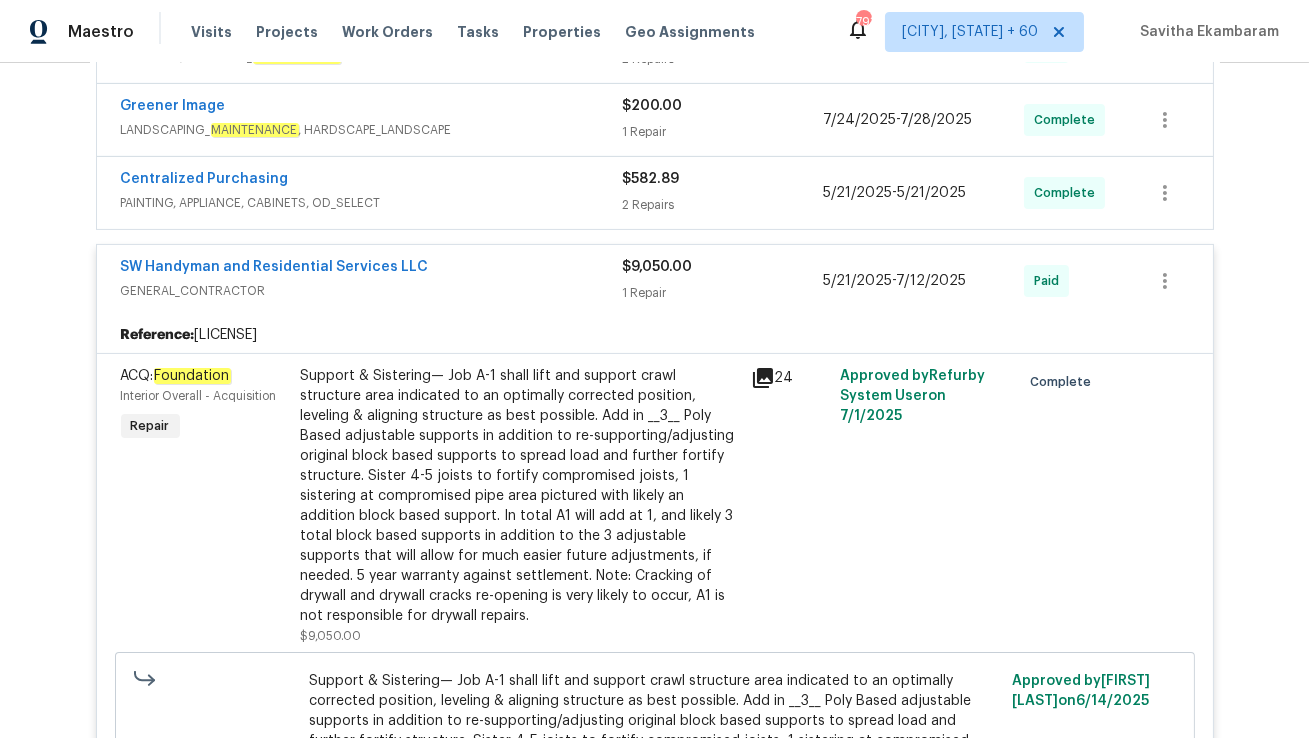 click on "PAINTING, APPLIANCE, CABINETS, OD_SELECT" at bounding box center [372, 203] 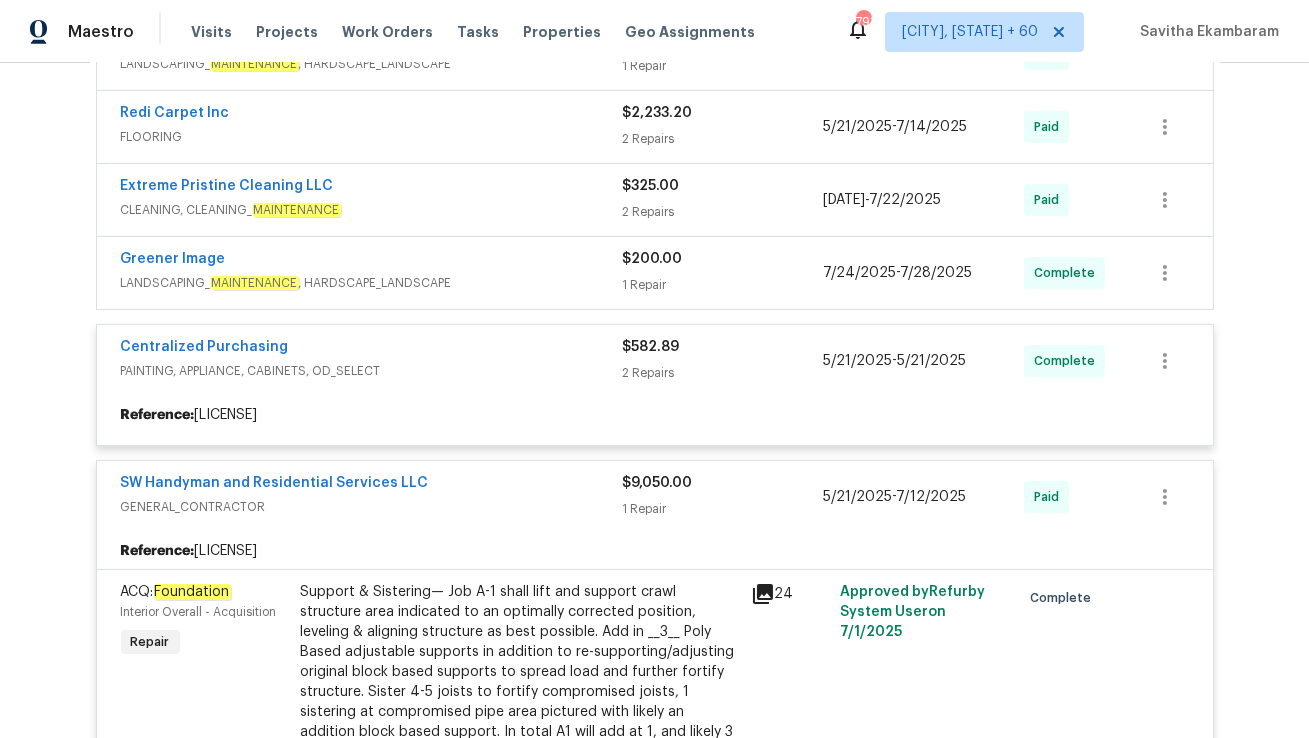 scroll, scrollTop: 850, scrollLeft: 0, axis: vertical 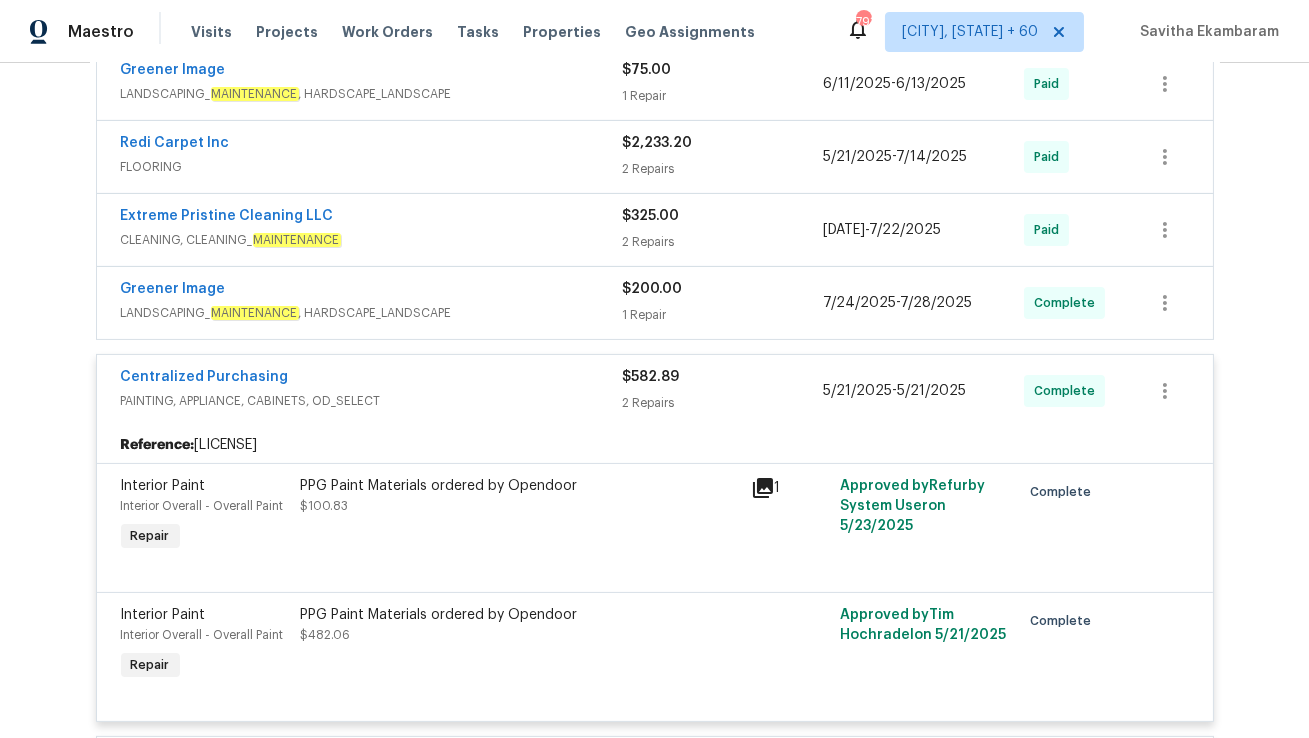 click on "LANDSCAPING_ MAINTENANCE , HARDSCAPE_LANDSCAPE" at bounding box center [372, 313] 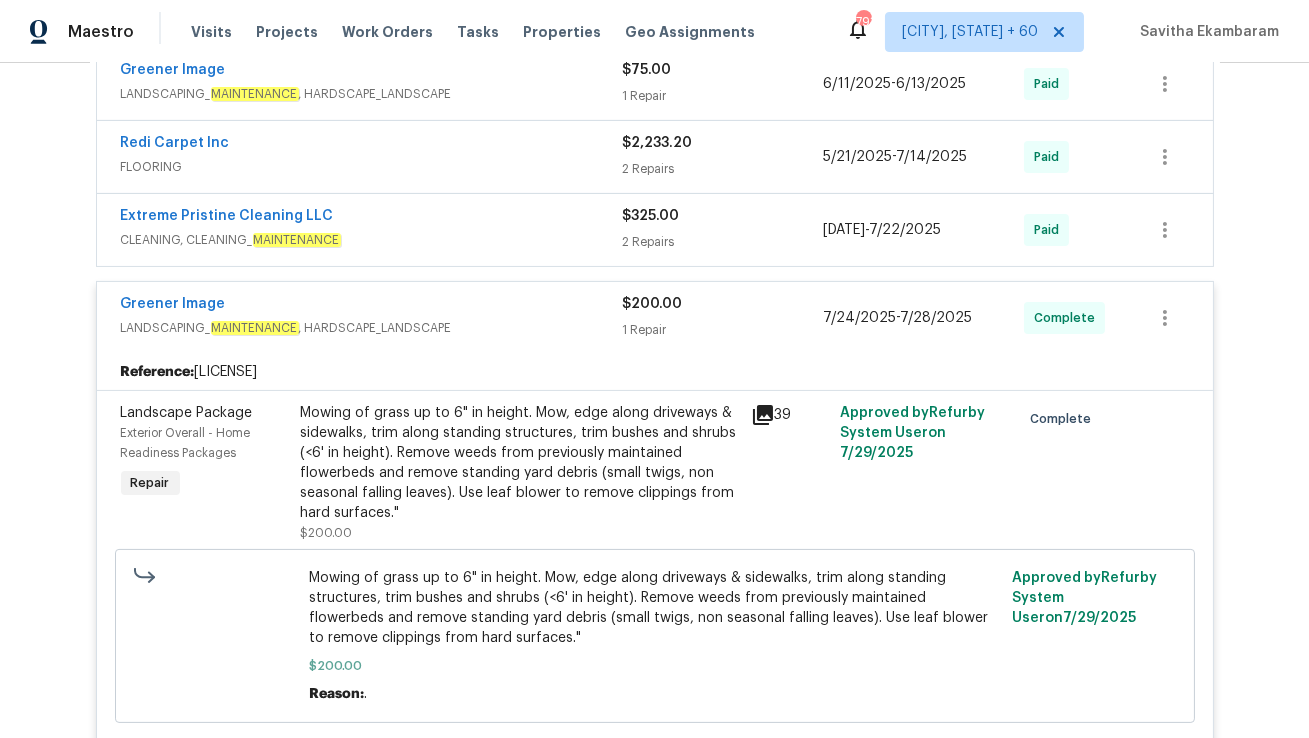 click on "Extreme Pristine Cleaning LLC" at bounding box center (372, 218) 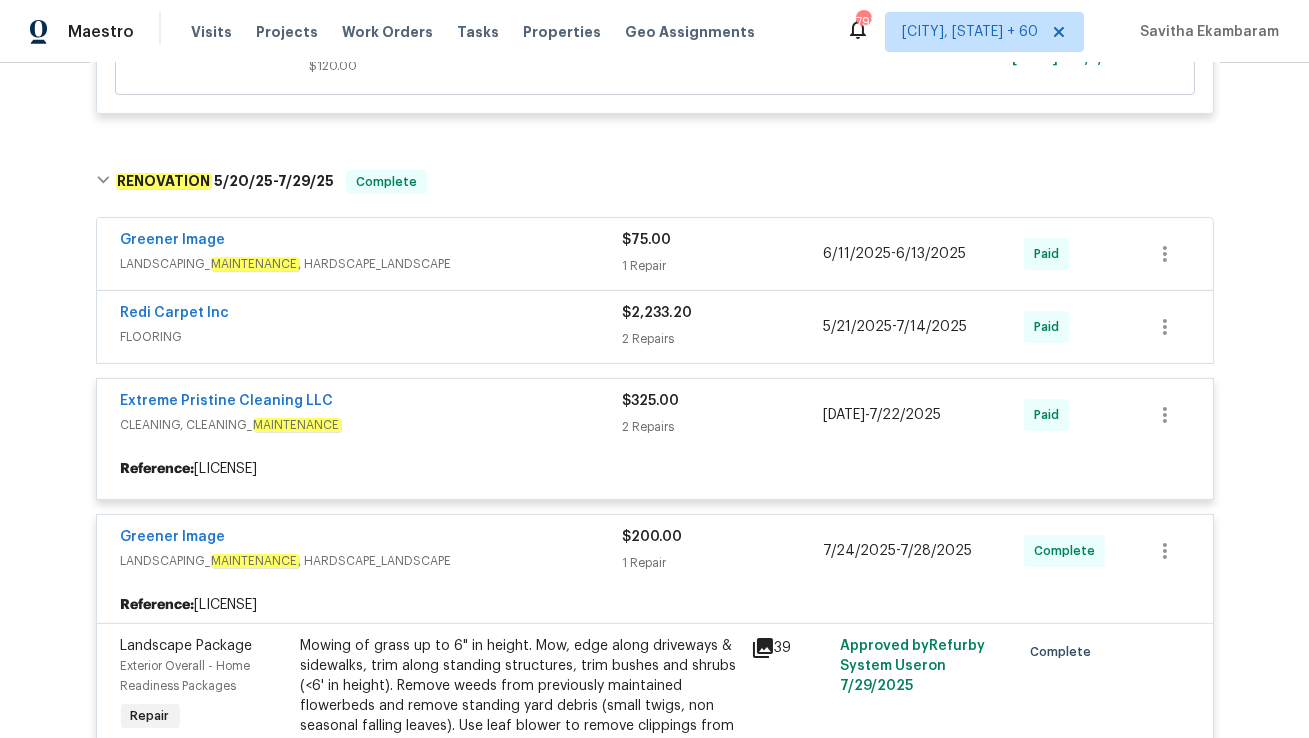 scroll, scrollTop: 679, scrollLeft: 0, axis: vertical 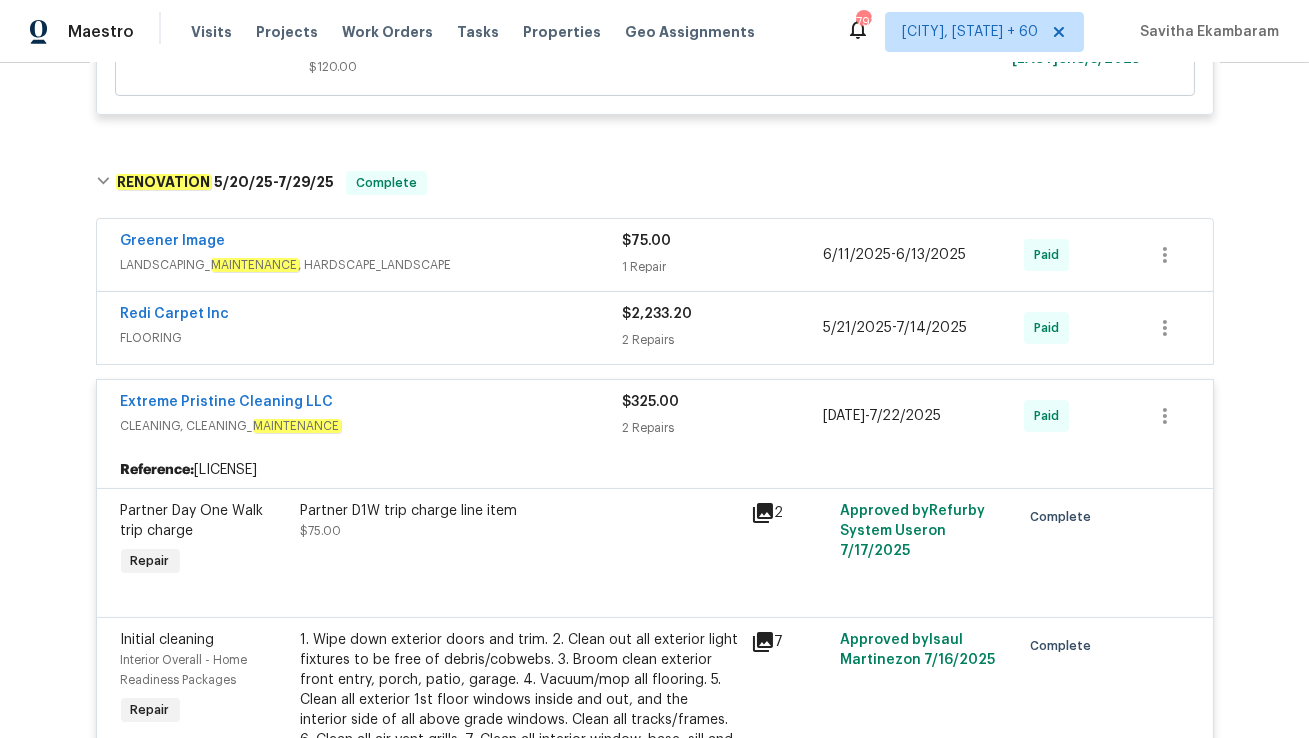 click on "Redi Carpet Inc" at bounding box center [372, 316] 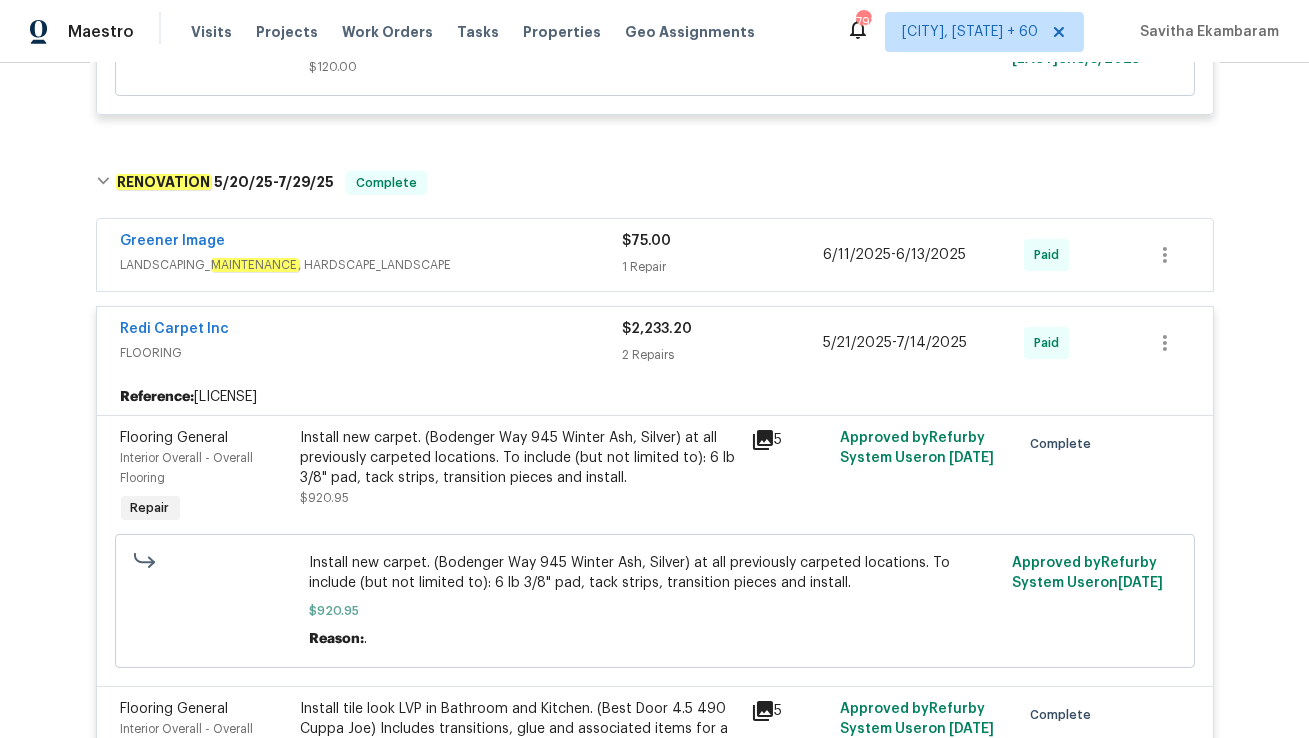 click on "Greener Image" at bounding box center [372, 243] 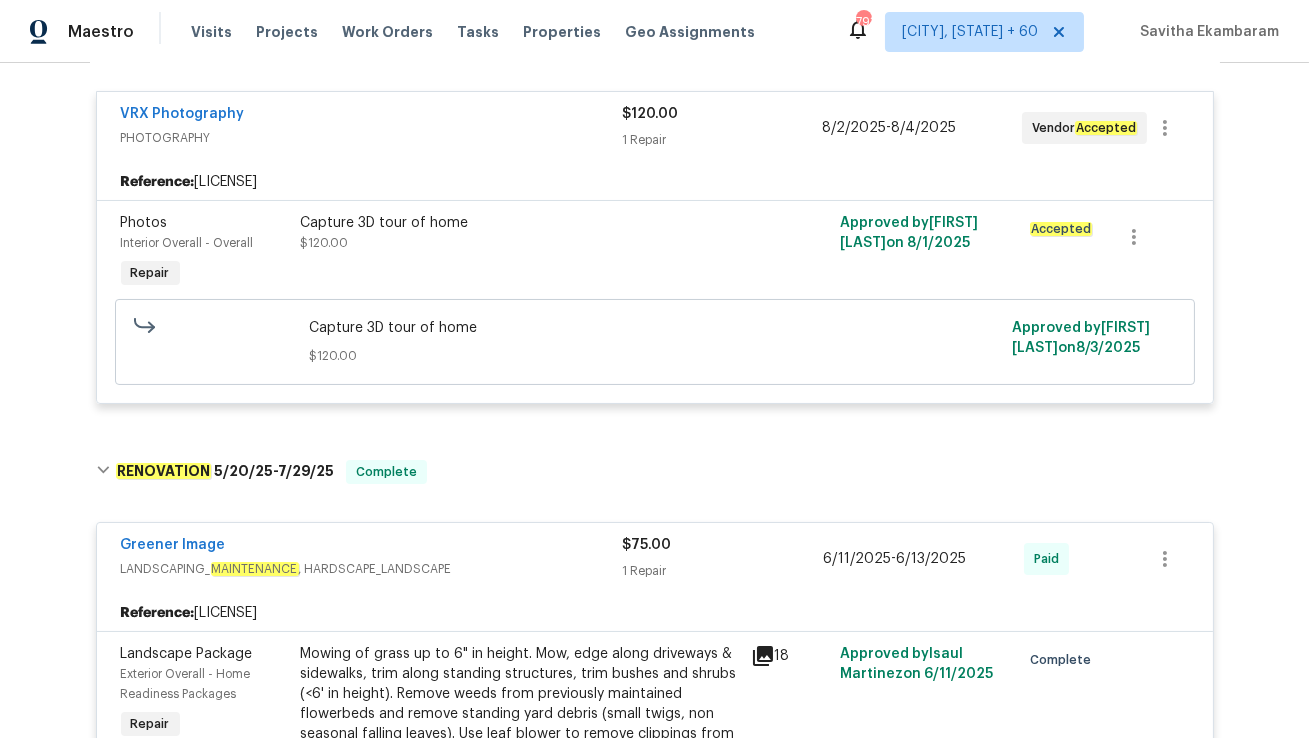 scroll, scrollTop: 412, scrollLeft: 0, axis: vertical 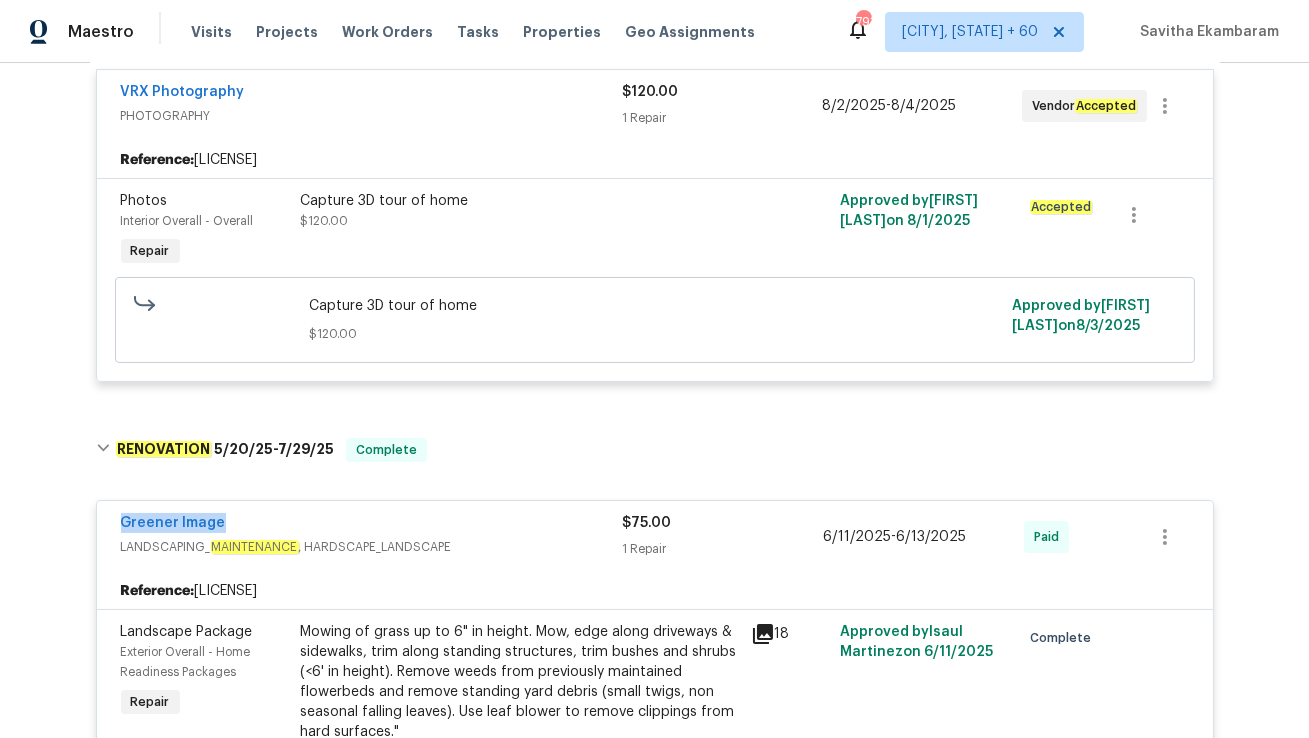 drag, startPoint x: 112, startPoint y: 505, endPoint x: 338, endPoint y: 505, distance: 226 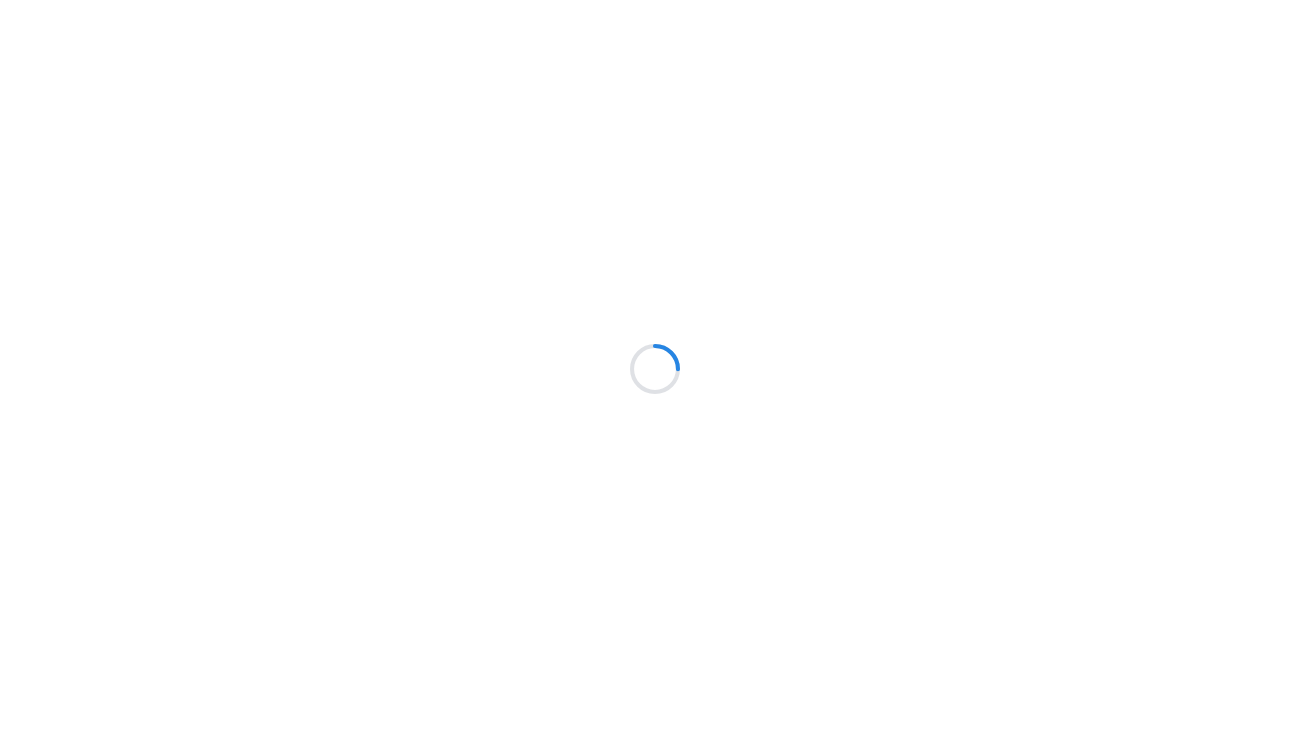 scroll, scrollTop: 0, scrollLeft: 0, axis: both 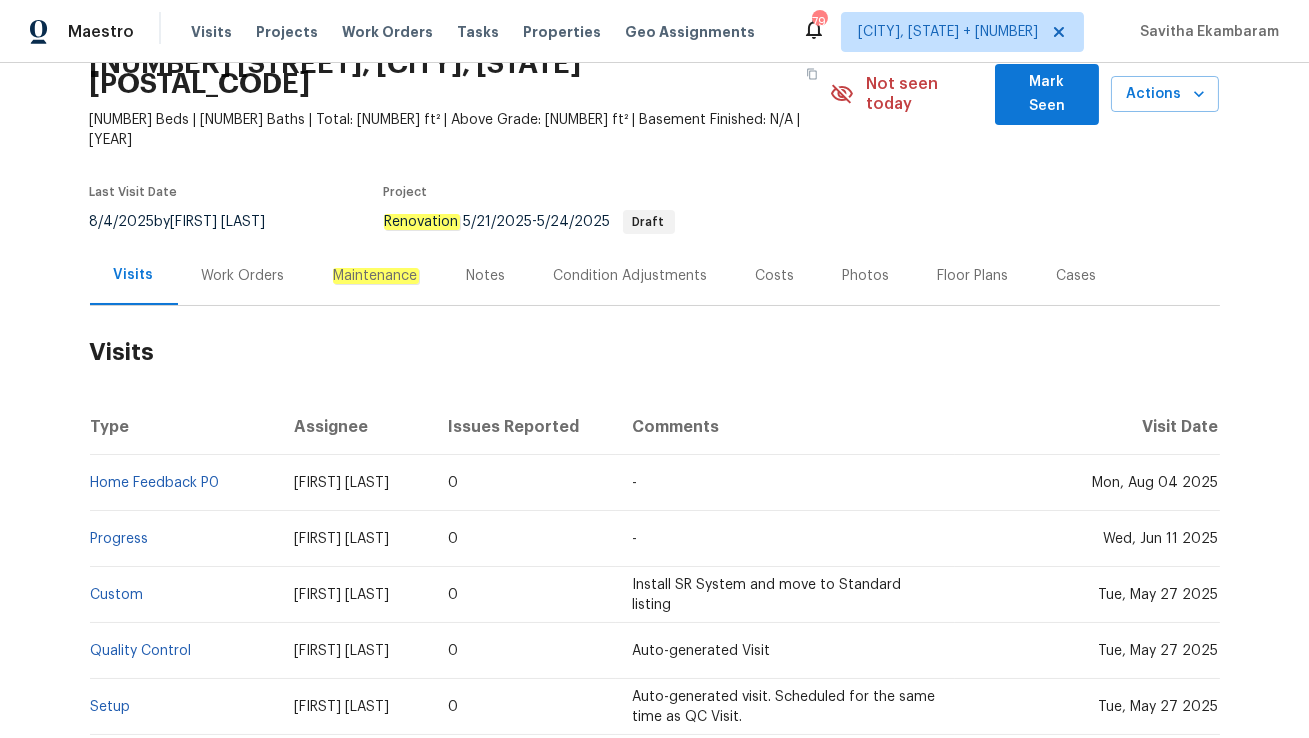 click on "Work Orders" at bounding box center (243, 276) 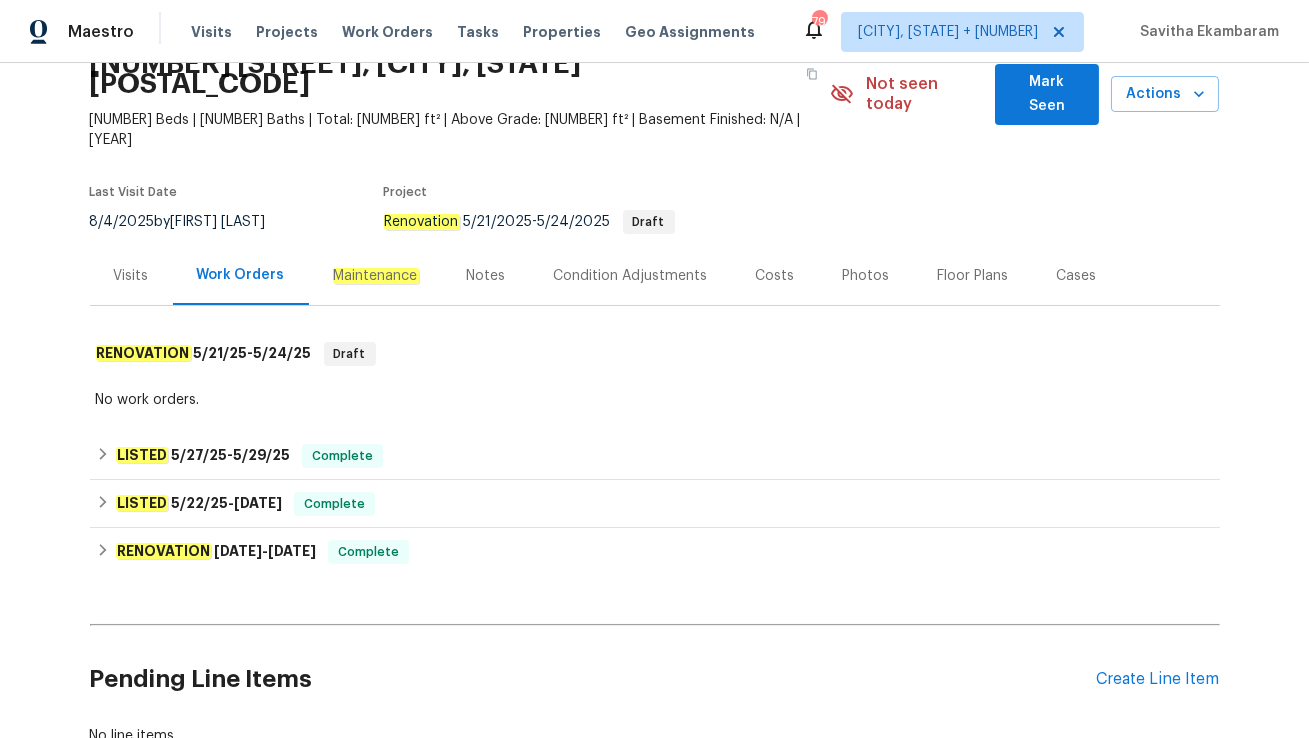 click on "Visits" at bounding box center [131, 276] 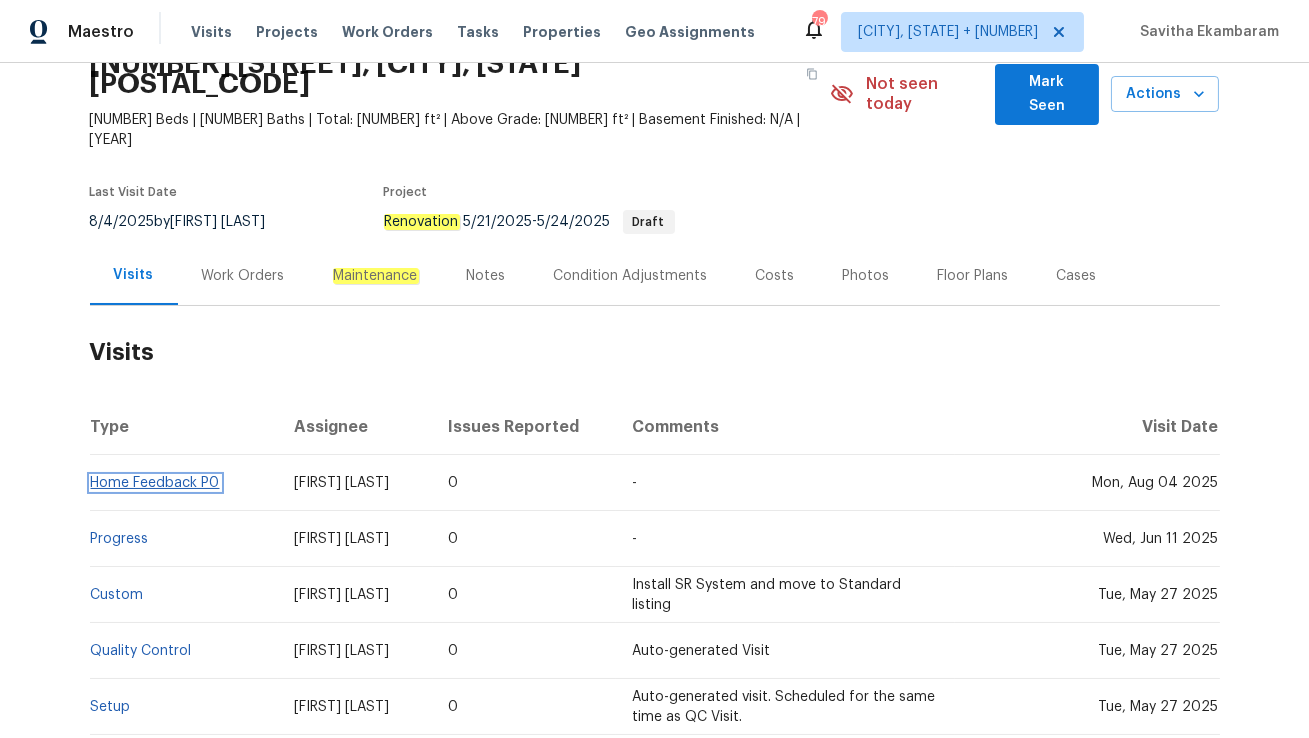 click on "Home Feedback P0" at bounding box center (155, 483) 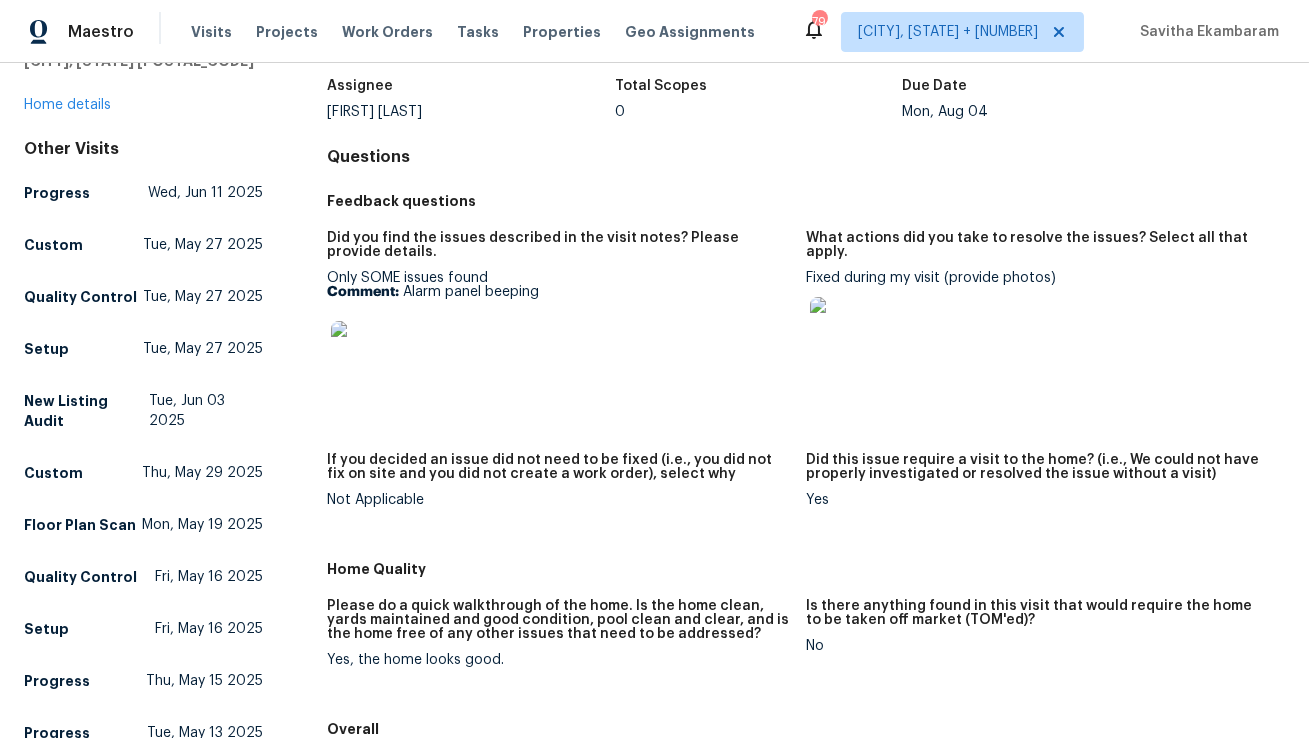 scroll, scrollTop: 132, scrollLeft: 0, axis: vertical 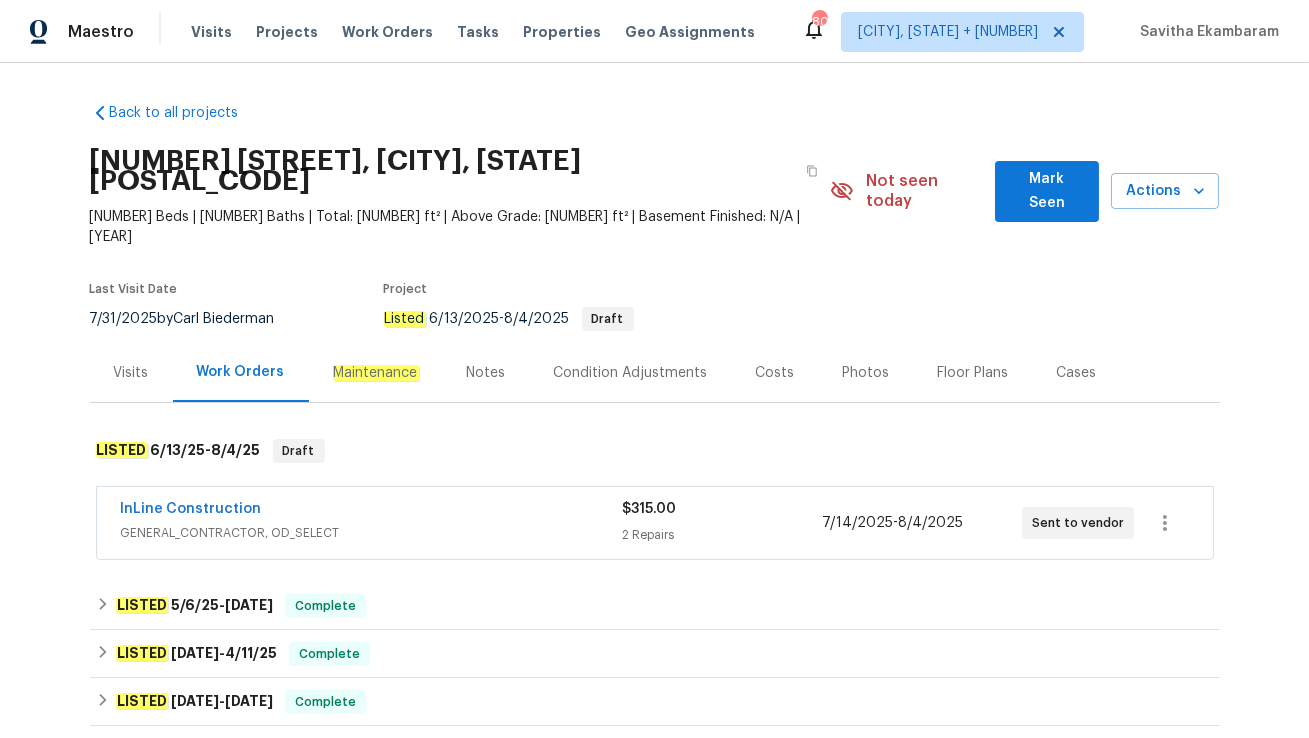 click on "GENERAL_CONTRACTOR, OD_SELECT" at bounding box center [371, 533] 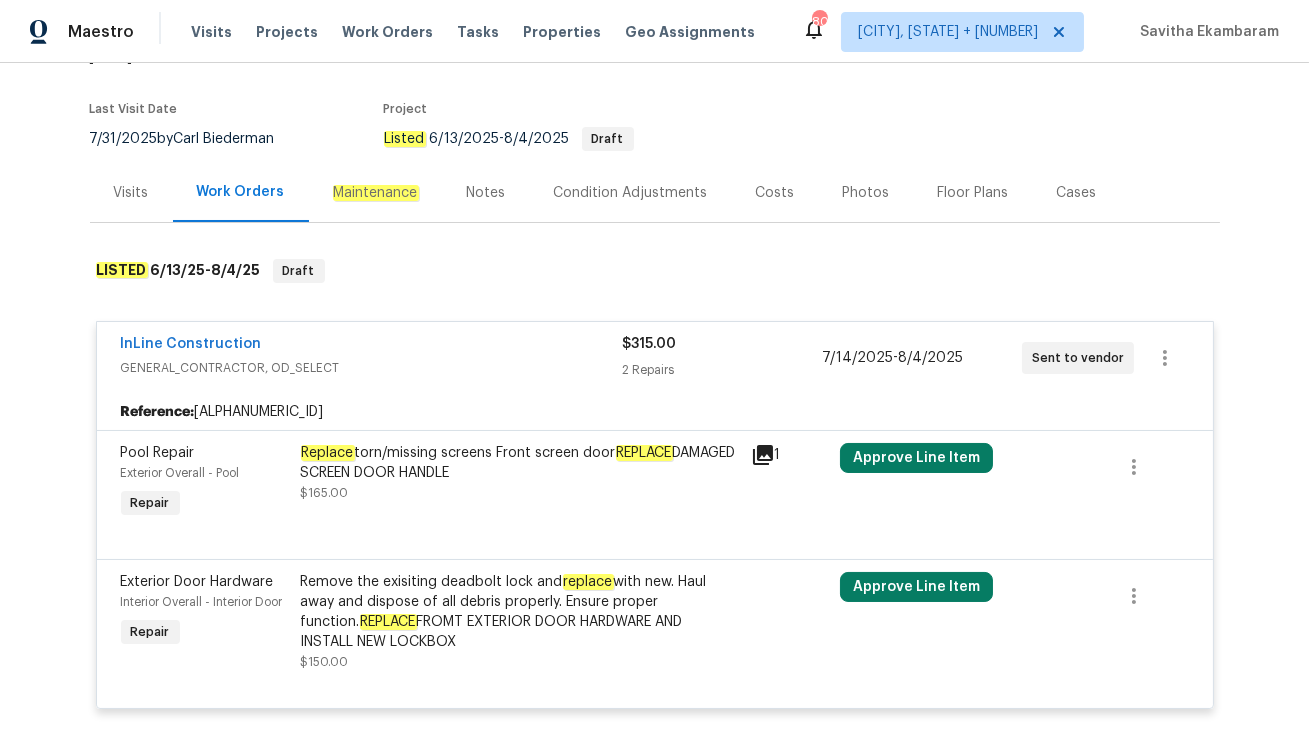 scroll, scrollTop: 183, scrollLeft: 0, axis: vertical 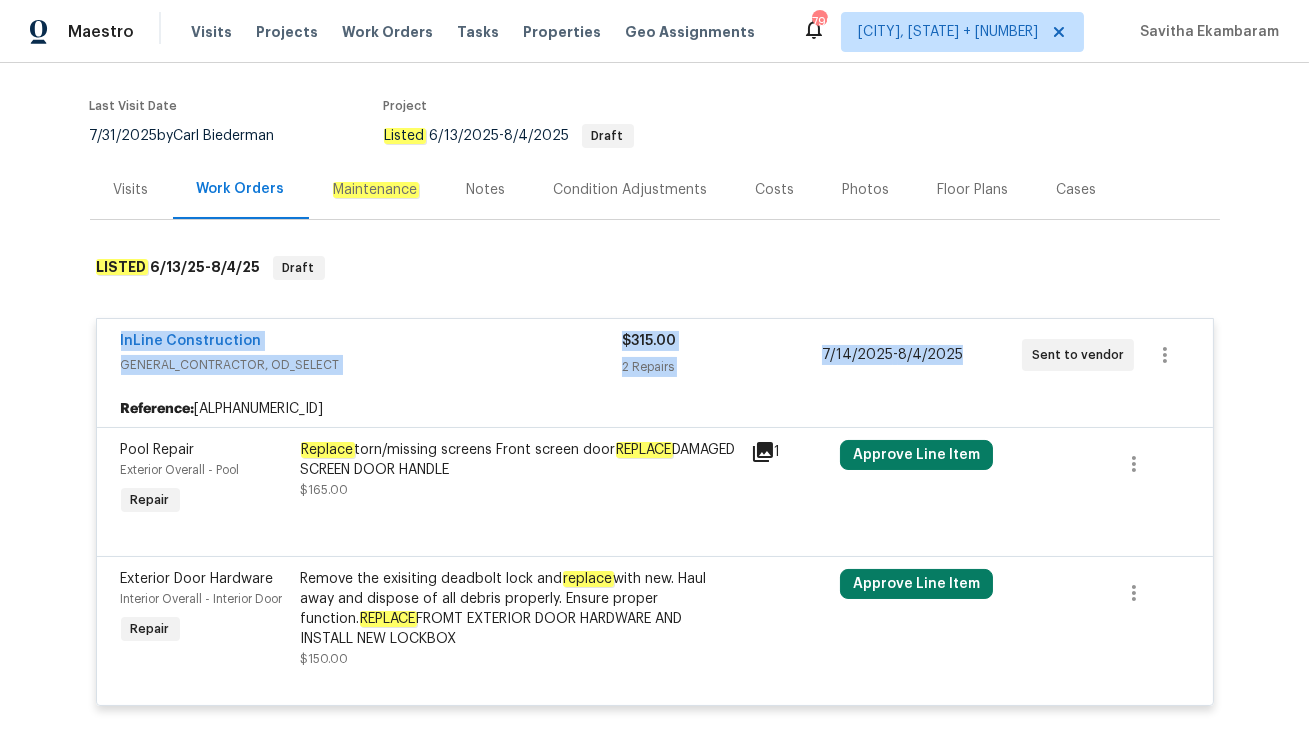 drag, startPoint x: 115, startPoint y: 301, endPoint x: 962, endPoint y: 332, distance: 847.5671 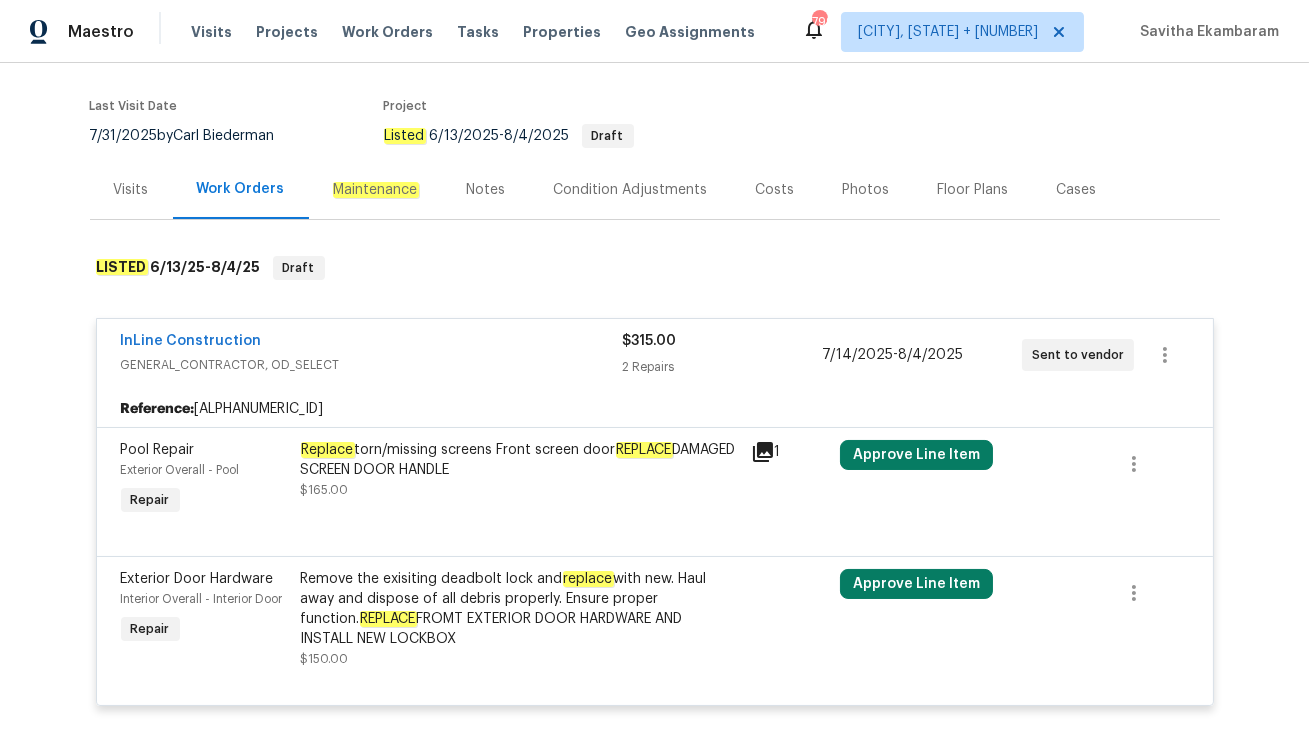 click on "Back to all projects 171 Ronnie Dr, Altamonte Springs, FL 32714 3 Beds | 2 Baths | Total: 1345 ft² | Above Grade: 1345 ft² | Basement Finished: N/A | 1966 Not seen today Mark Seen Actions Last Visit Date 7/31/2025  by  Carl Biederman   Project Listed   6/13/2025  -  8/4/2025 Draft Visits Work Orders Maintenance Notes Condition Adjustments Costs Photos Floor Plans Cases LISTED   6/13/25  -  8/4/25 Draft InLine Construction GENERAL_CONTRACTOR, OD_SELECT $315.00 2 Repairs 7/14/2025  -  8/4/2025 Sent to vendor Reference:  3S5K86YNM0VRG-29a47eb7e Pool Repair Exterior Overall - Pool Repair Replace  torn/missing screens
Front screen door
REPLACE  DAMAGED SCREEN DOOR HANDLE $165.00   1 Approve Line Item Exterior Door Hardware Interior Overall - Interior Door Repair Remove the exisiting deadbolt lock and  replace  with new. Haul away and dispose of all debris properly. Ensure proper function.
REPLACE  FROMT EXTERIOR DOOR HARDWARE AND INSTALL NEW LOCKBOX $150.00 Approve Line Item LISTED   5/6/25  -  5/8/25 PESTS" at bounding box center [654, 400] 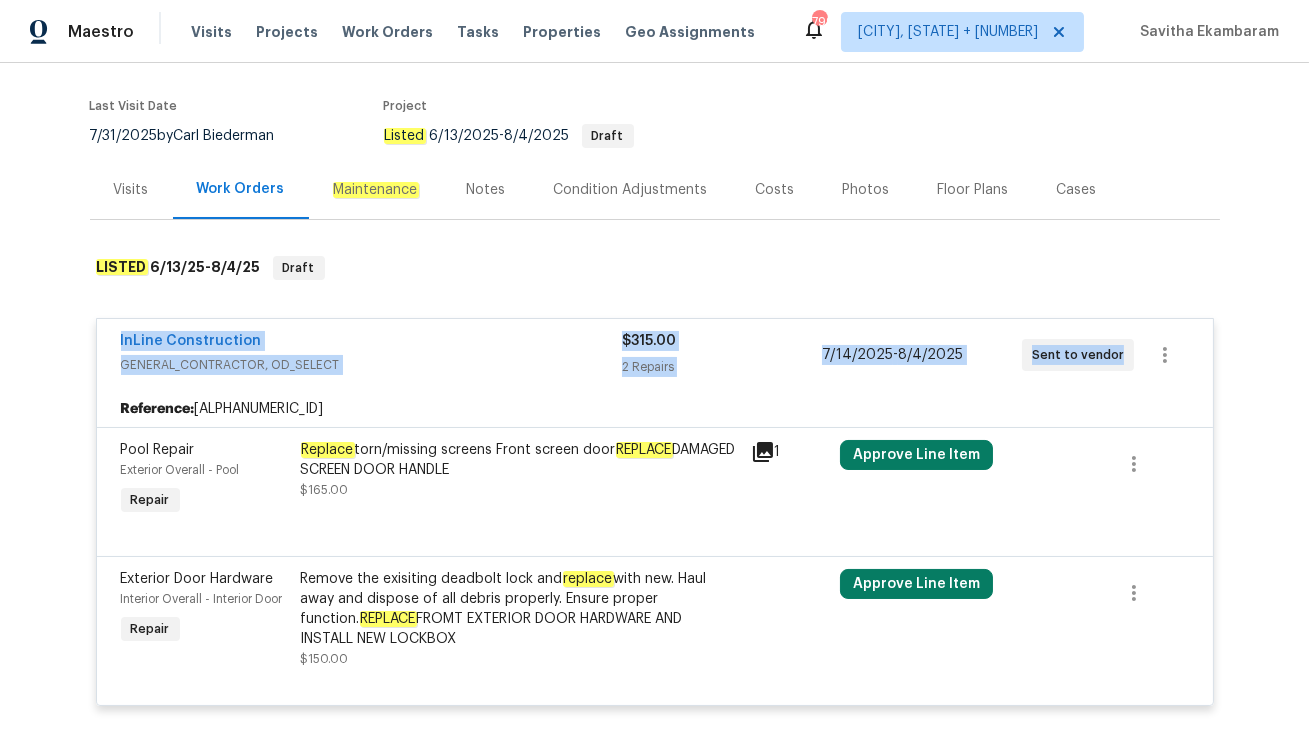 drag, startPoint x: 114, startPoint y: 294, endPoint x: 1122, endPoint y: 323, distance: 1008.41705 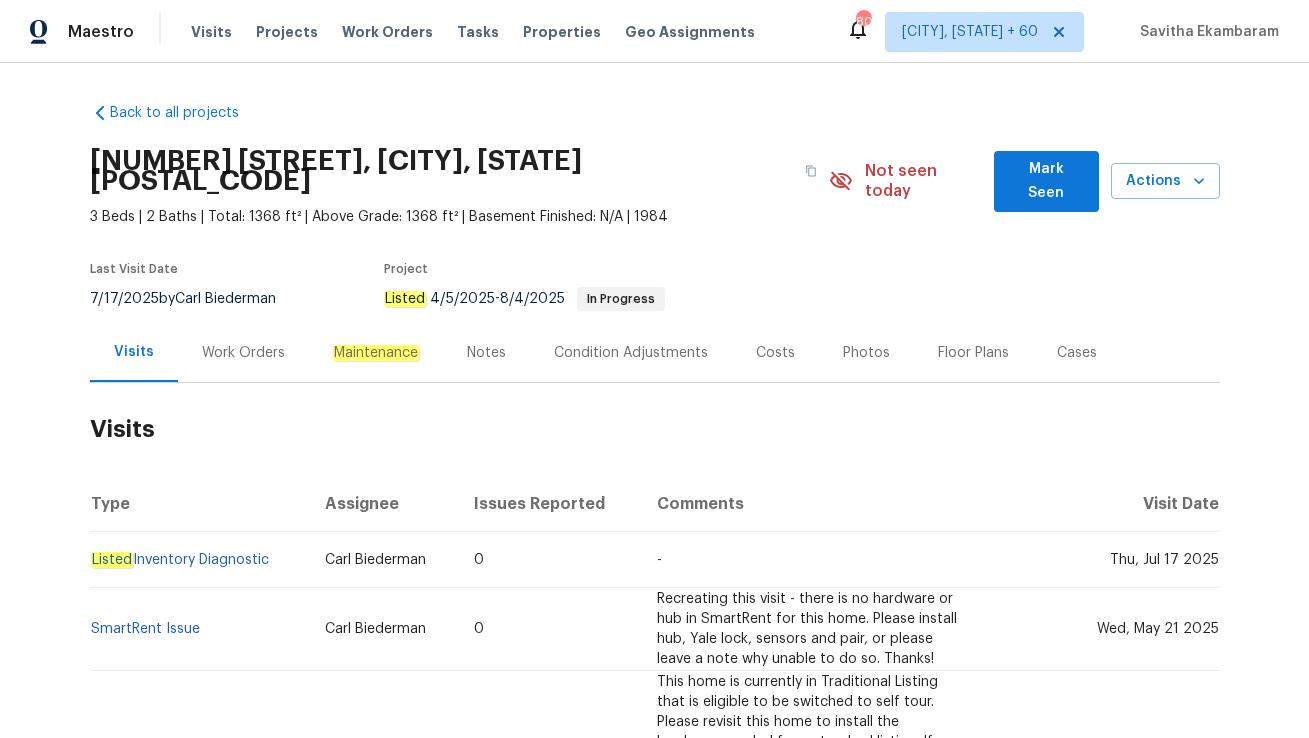 scroll, scrollTop: 0, scrollLeft: 0, axis: both 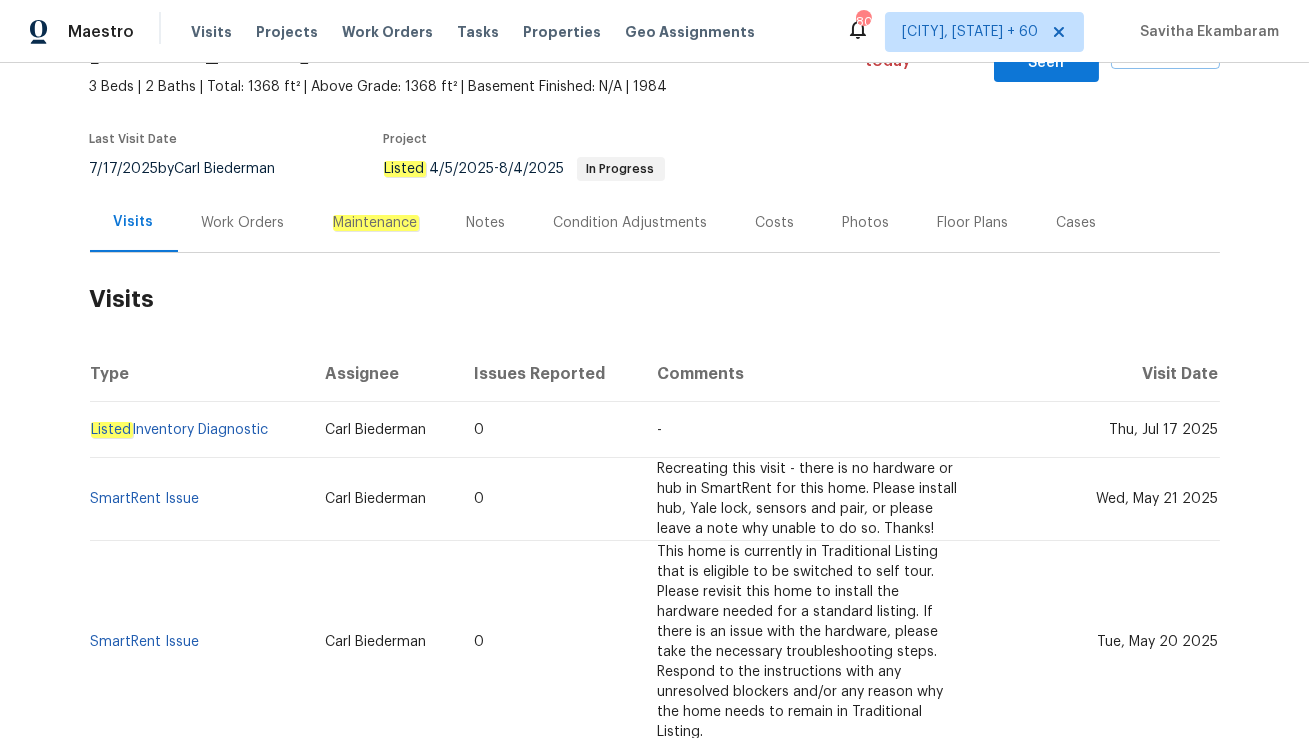 click on "Work Orders" at bounding box center [243, 223] 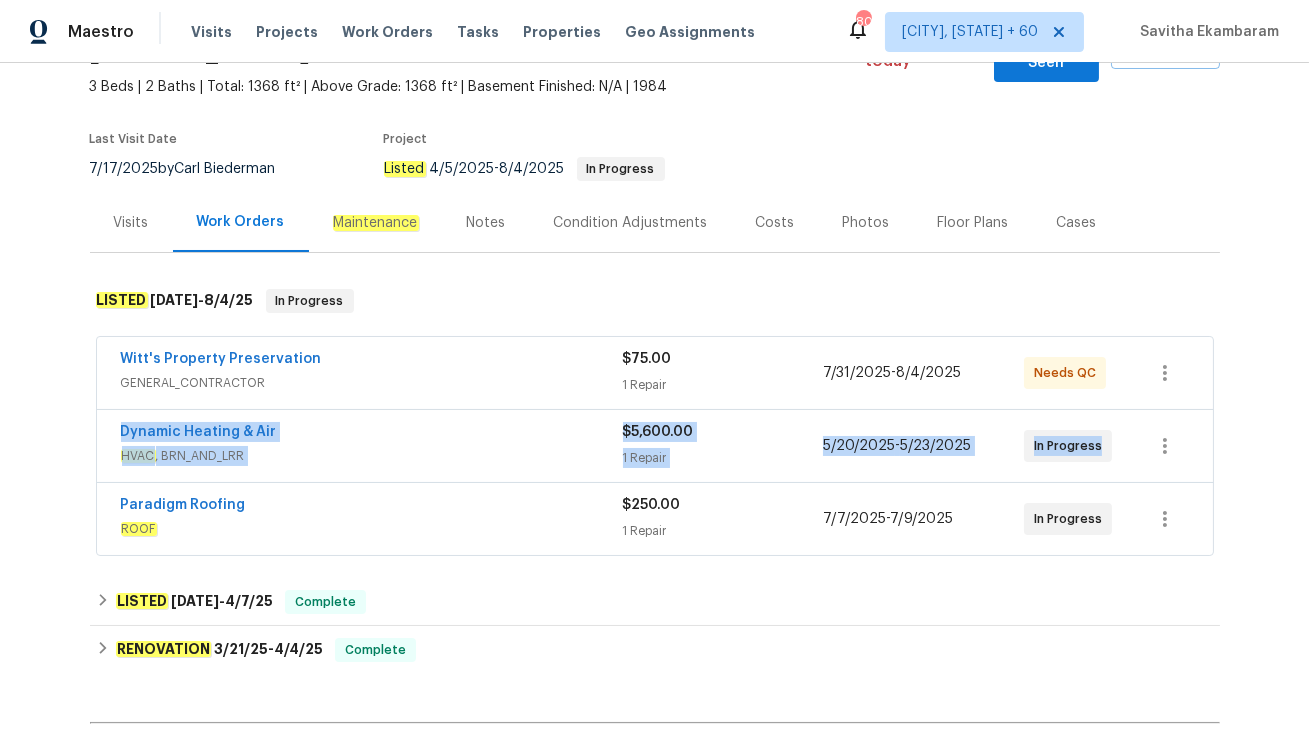 drag, startPoint x: 115, startPoint y: 407, endPoint x: 1118, endPoint y: 440, distance: 1003.5427 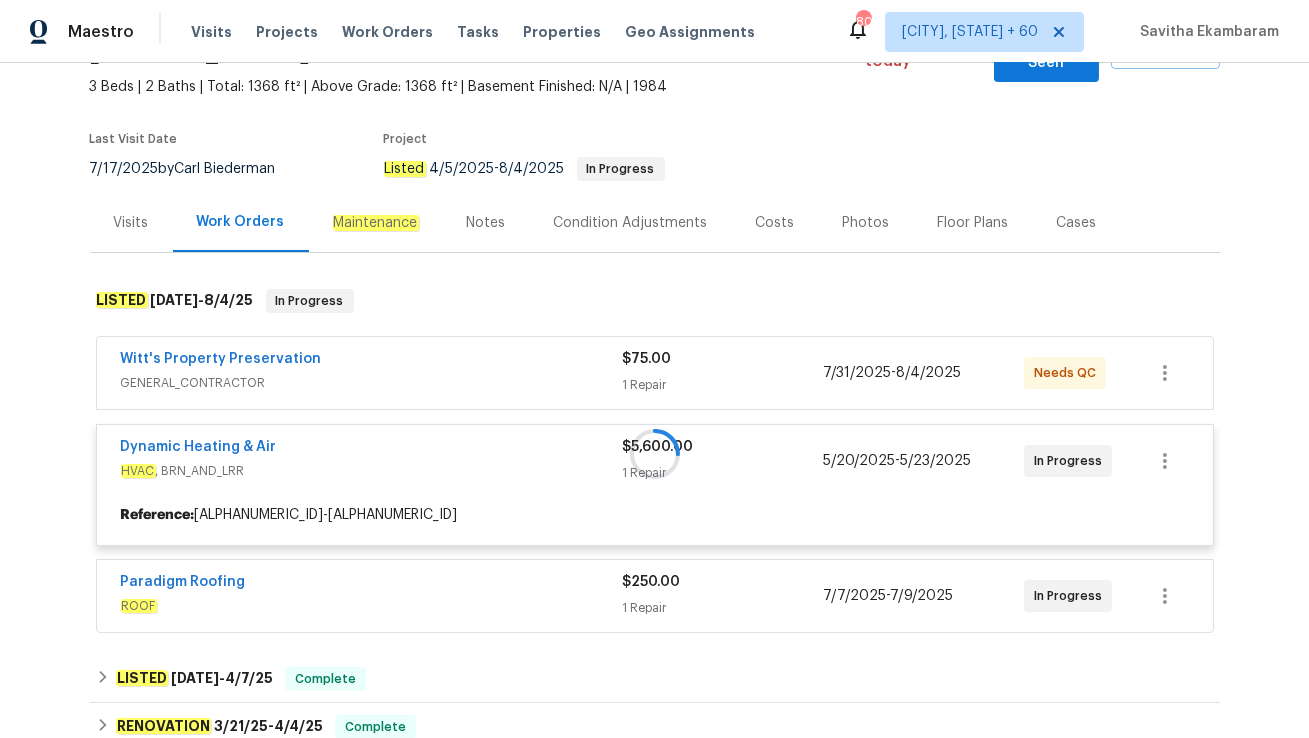 scroll, scrollTop: 249, scrollLeft: 0, axis: vertical 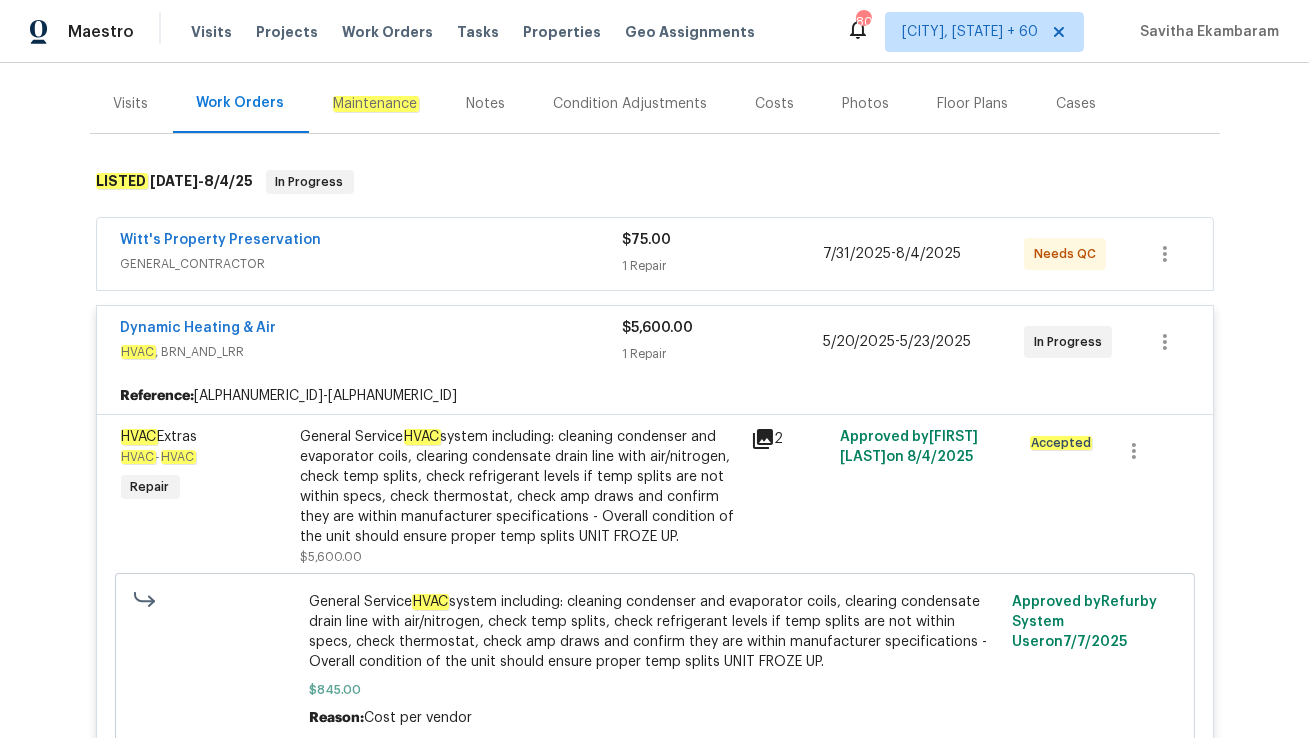 click on "GENERAL_CONTRACTOR" at bounding box center [372, 264] 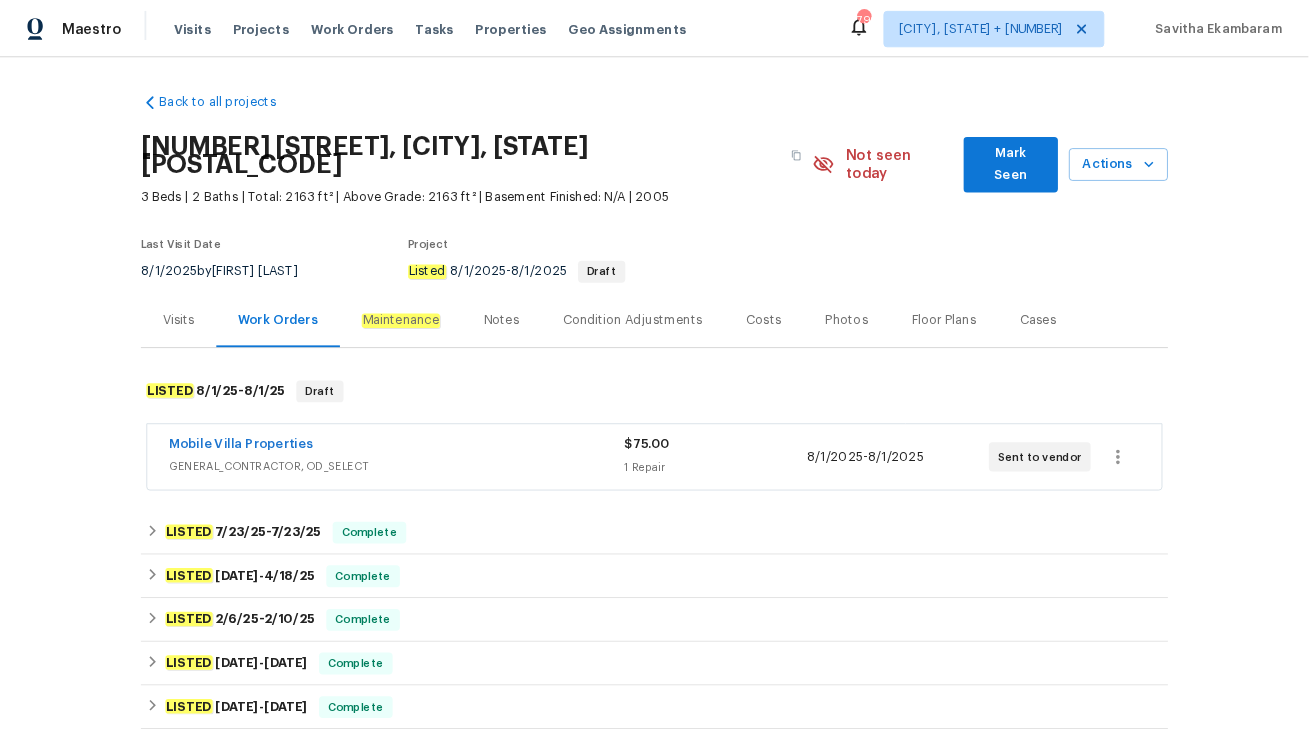 scroll, scrollTop: 0, scrollLeft: 0, axis: both 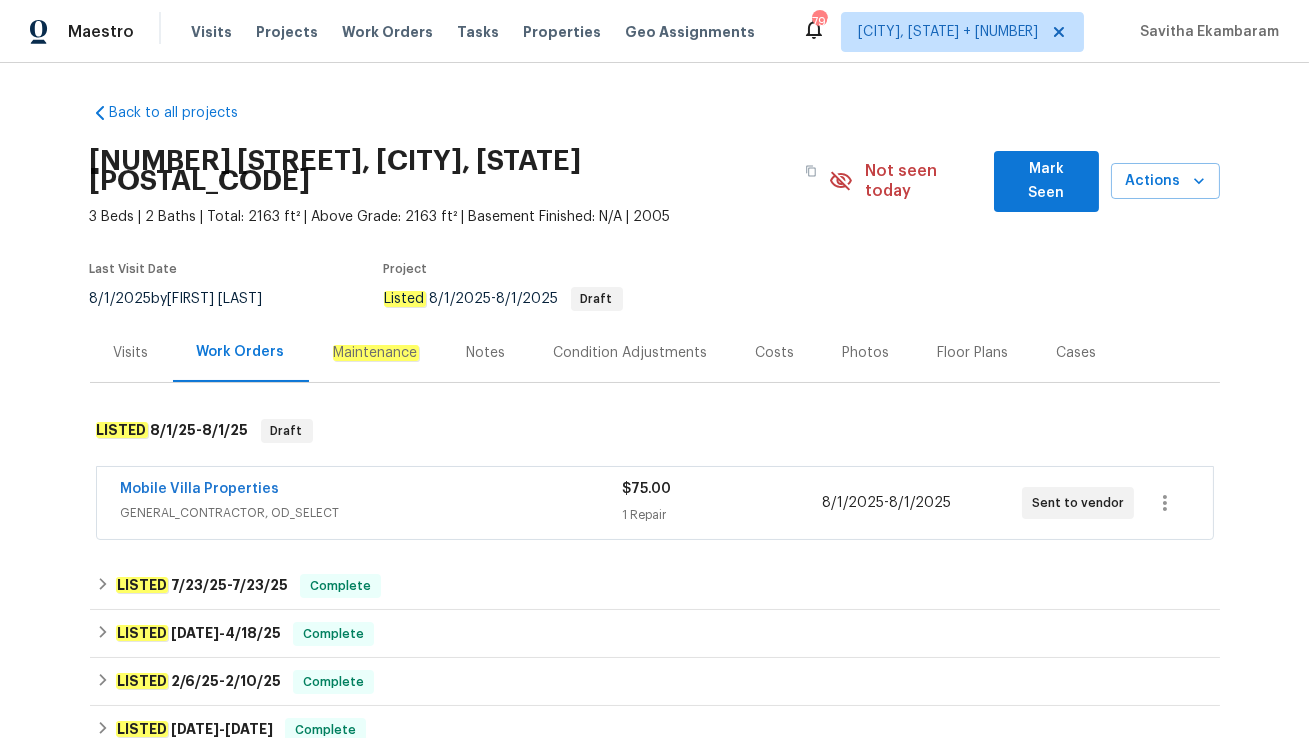 click on "GENERAL_CONTRACTOR, OD_SELECT" at bounding box center [371, 513] 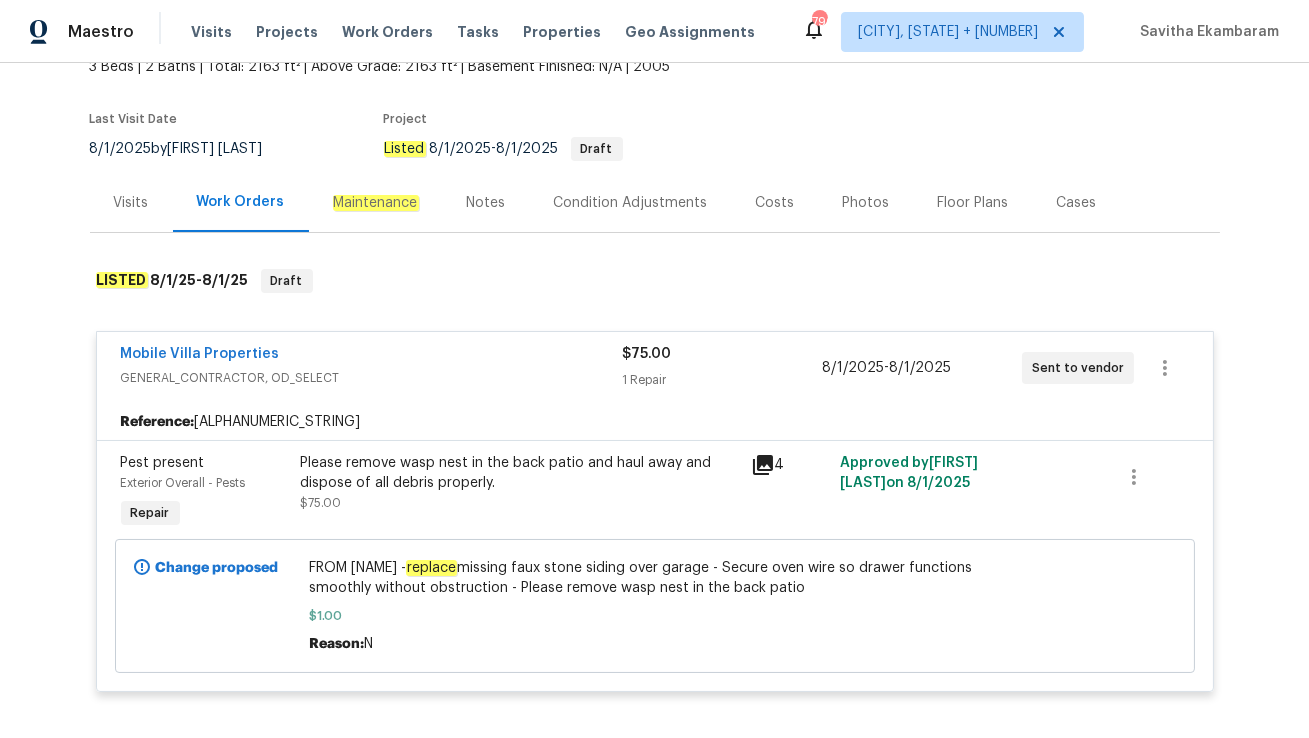 scroll, scrollTop: 126, scrollLeft: 0, axis: vertical 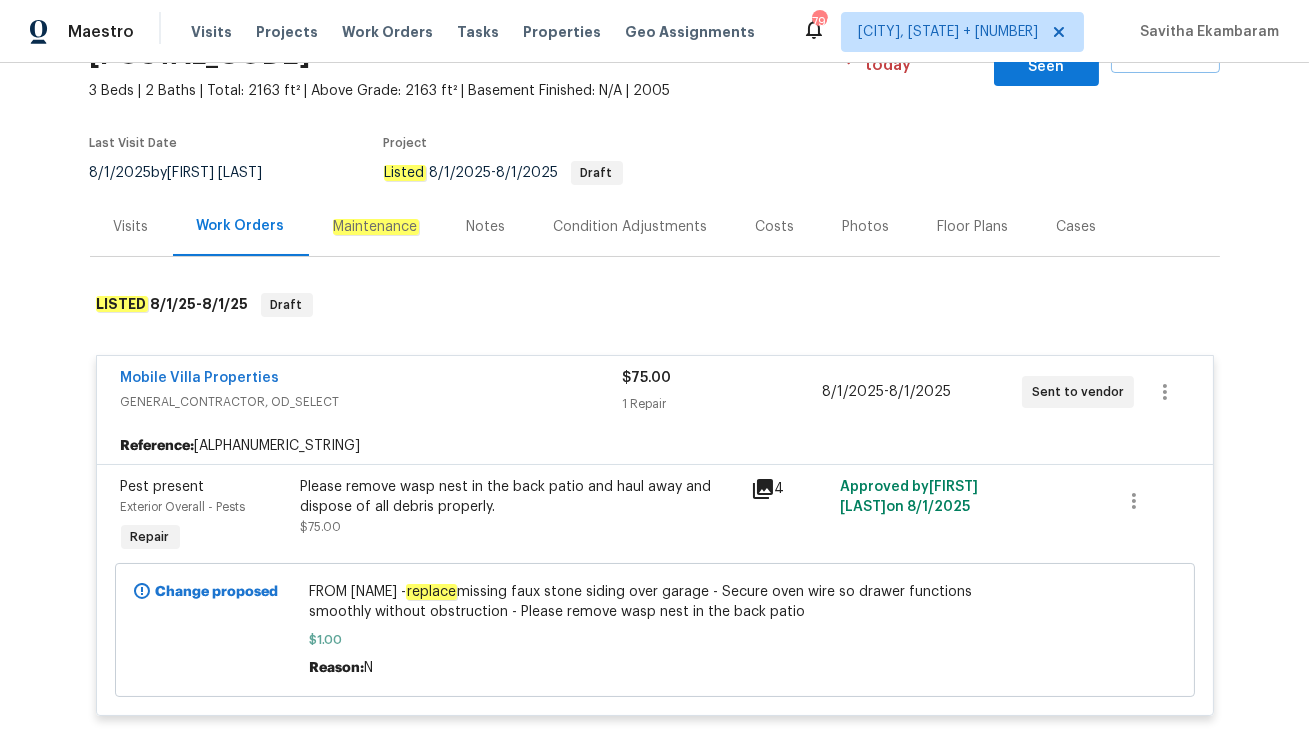 click on "Visits" at bounding box center (131, 226) 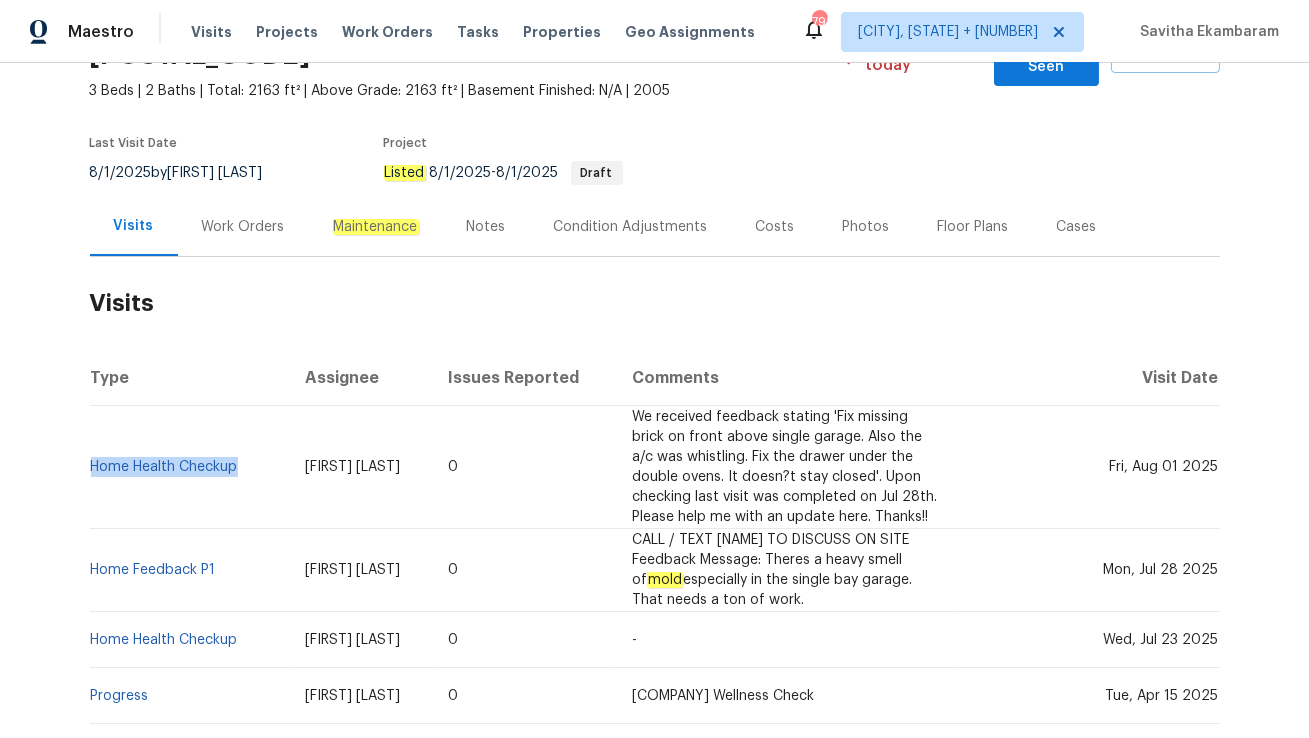 drag, startPoint x: 244, startPoint y: 443, endPoint x: 90, endPoint y: 438, distance: 154.08115 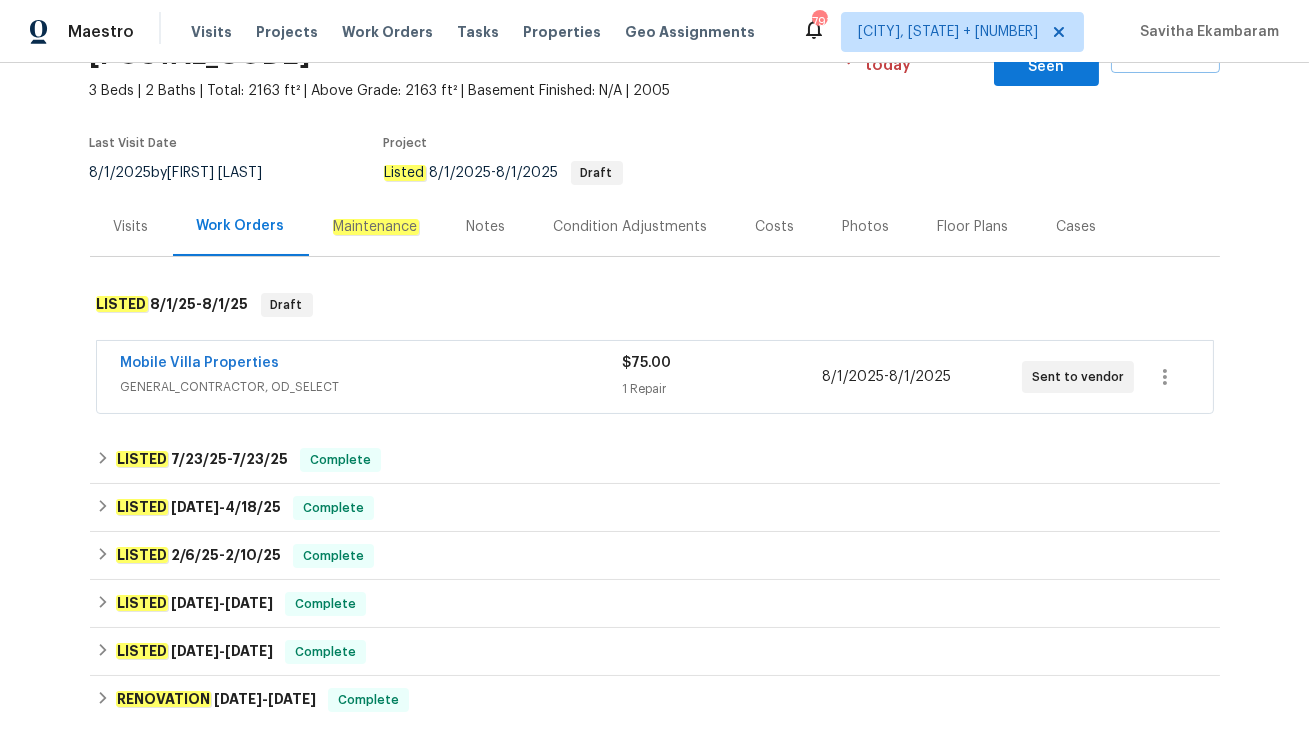 click on "GENERAL_CONTRACTOR, OD_SELECT" at bounding box center [371, 387] 